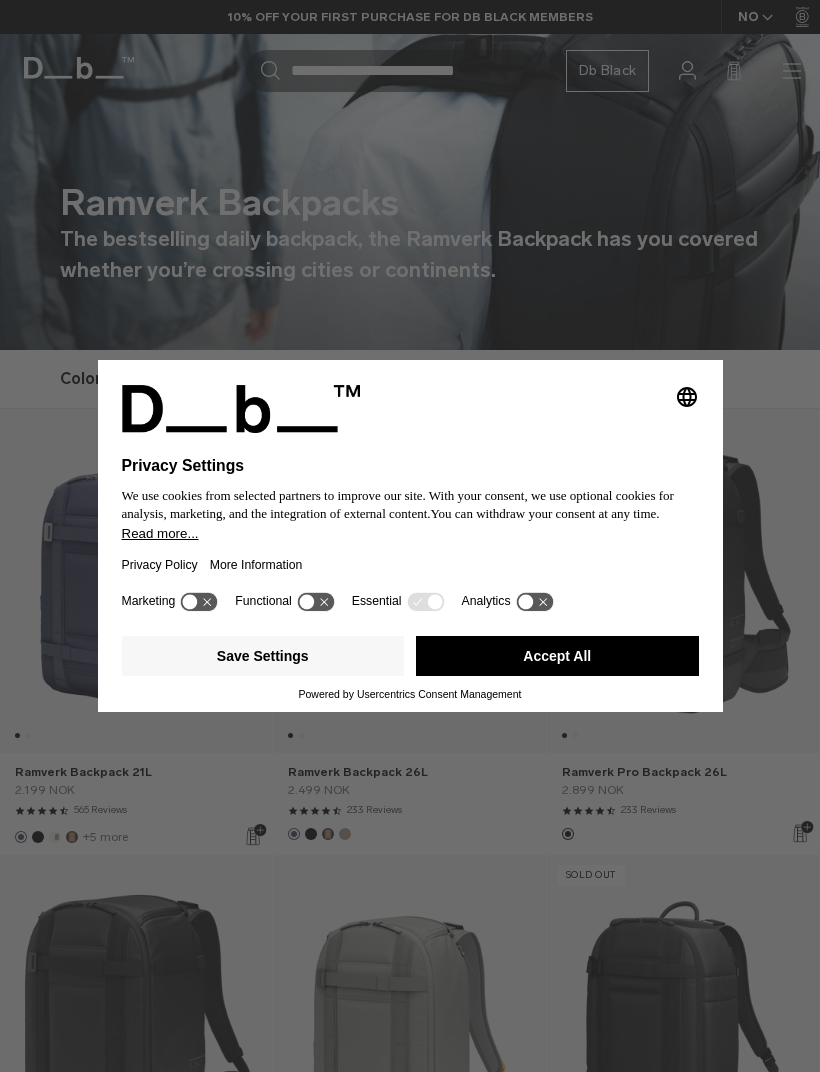 scroll, scrollTop: 0, scrollLeft: 0, axis: both 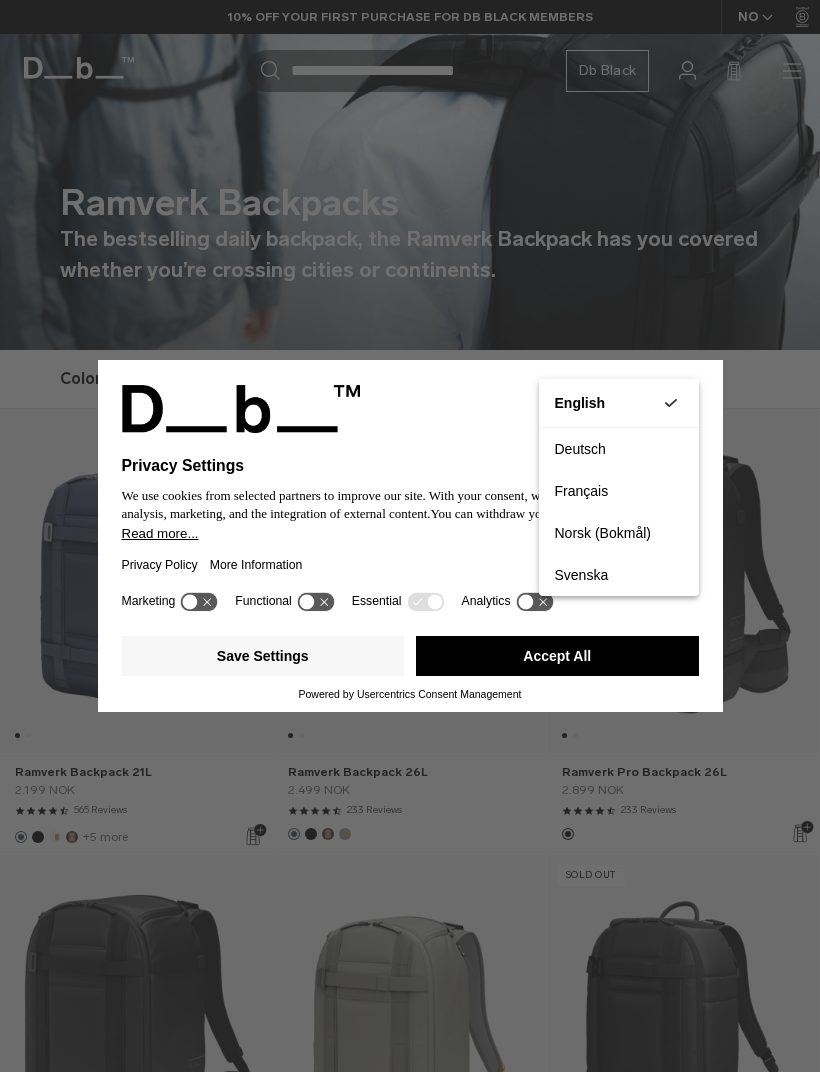 click on "Accept All" at bounding box center [557, 656] 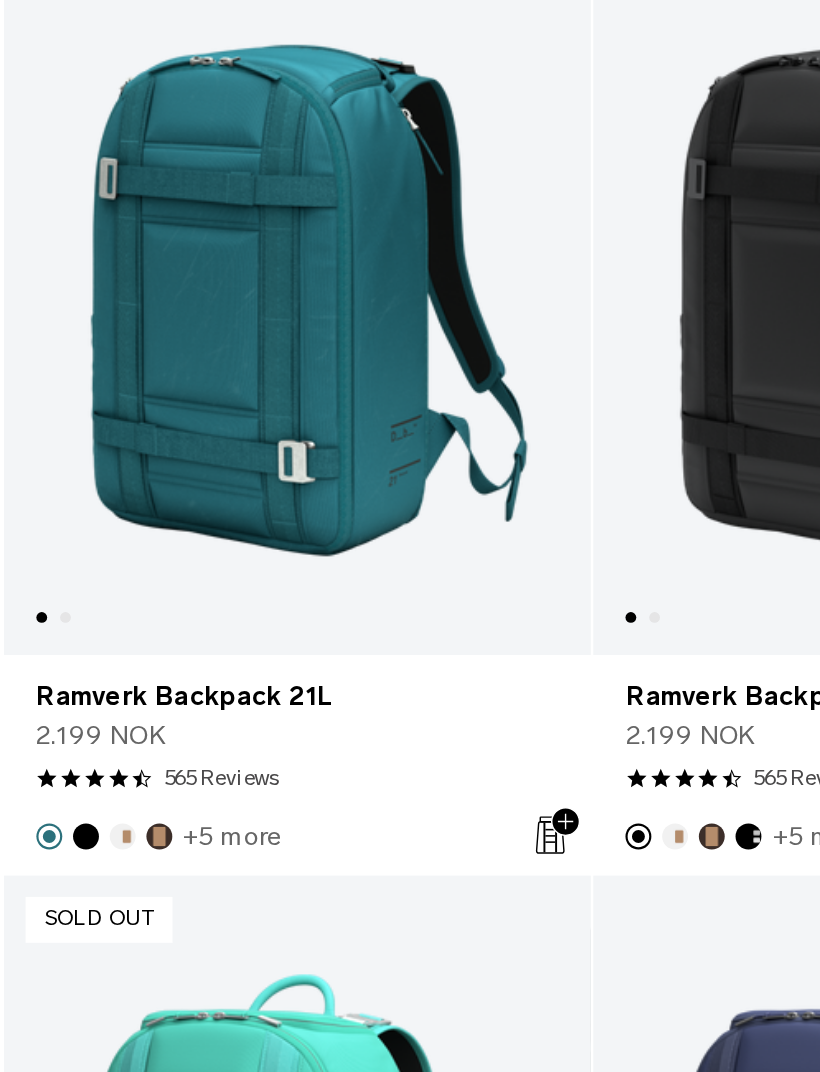 scroll, scrollTop: 1252, scrollLeft: 0, axis: vertical 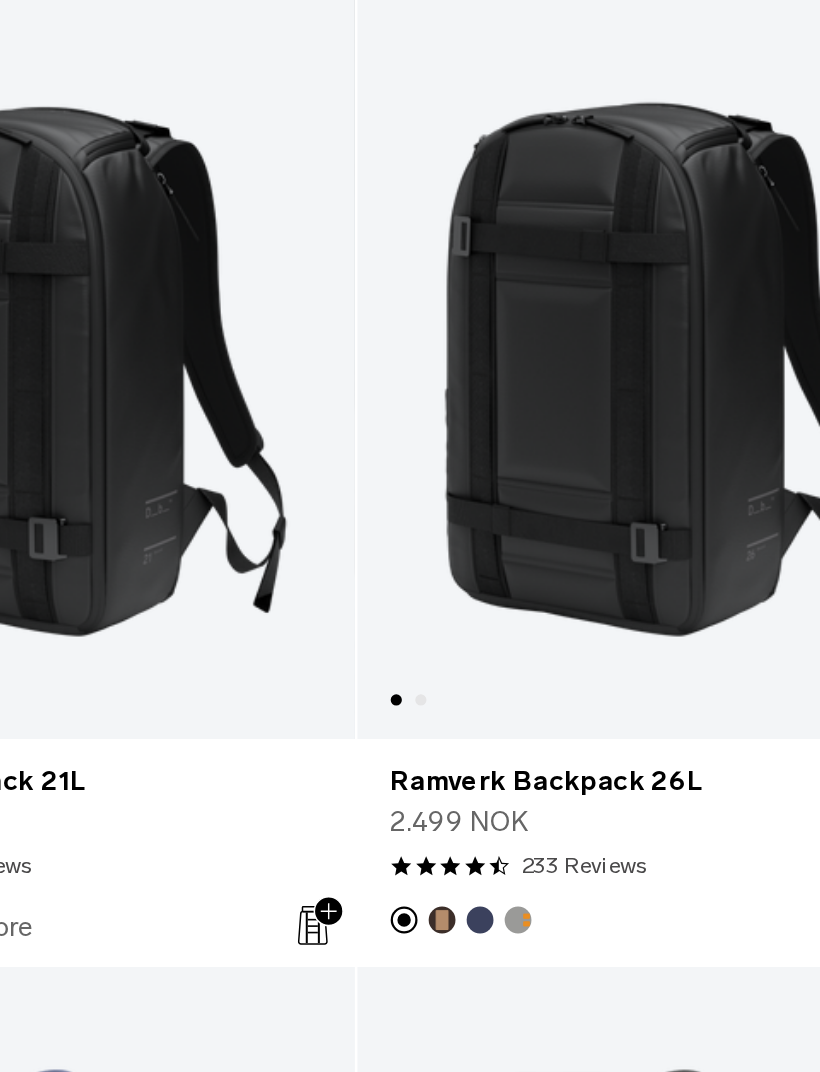 click at bounding box center (683, 680) 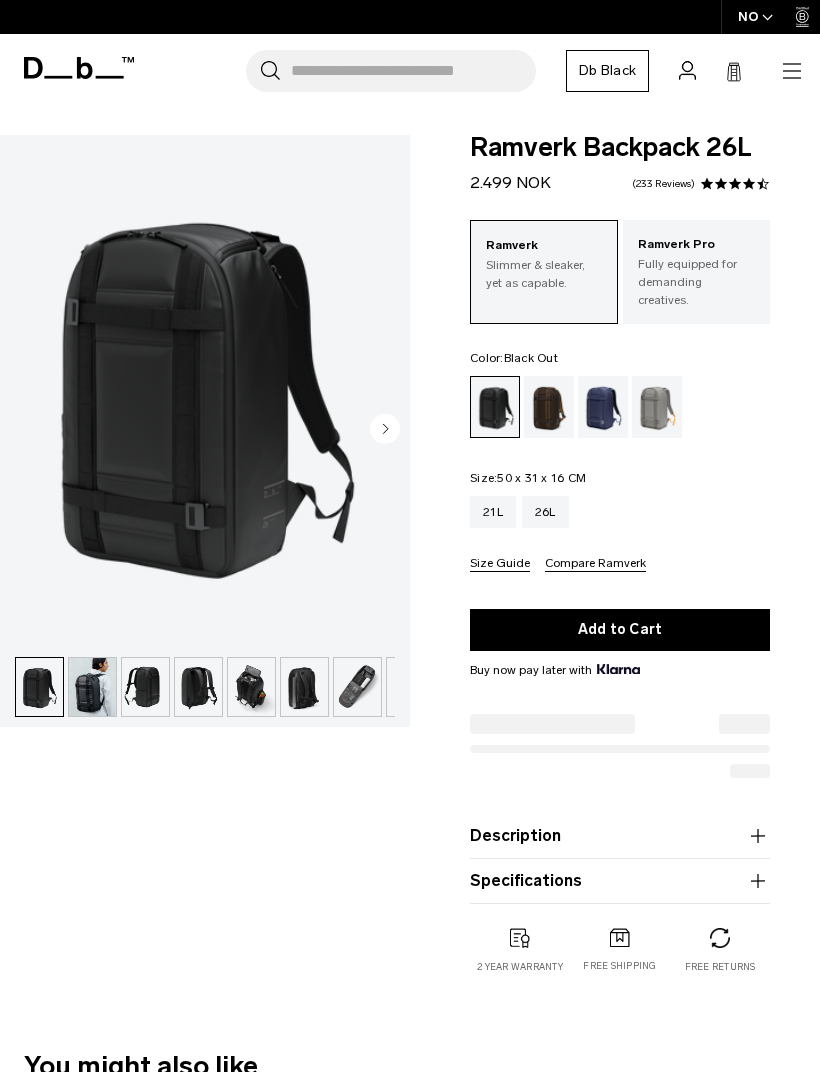 scroll, scrollTop: 0, scrollLeft: 0, axis: both 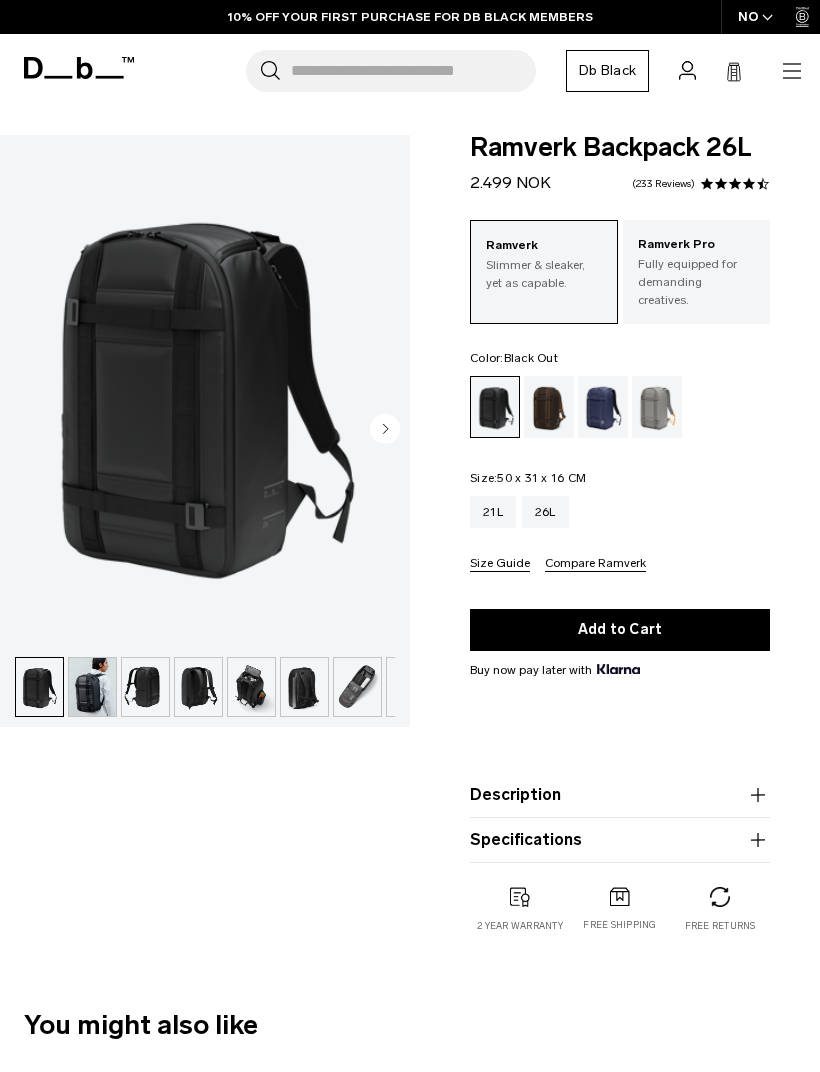 click at bounding box center [92, 687] 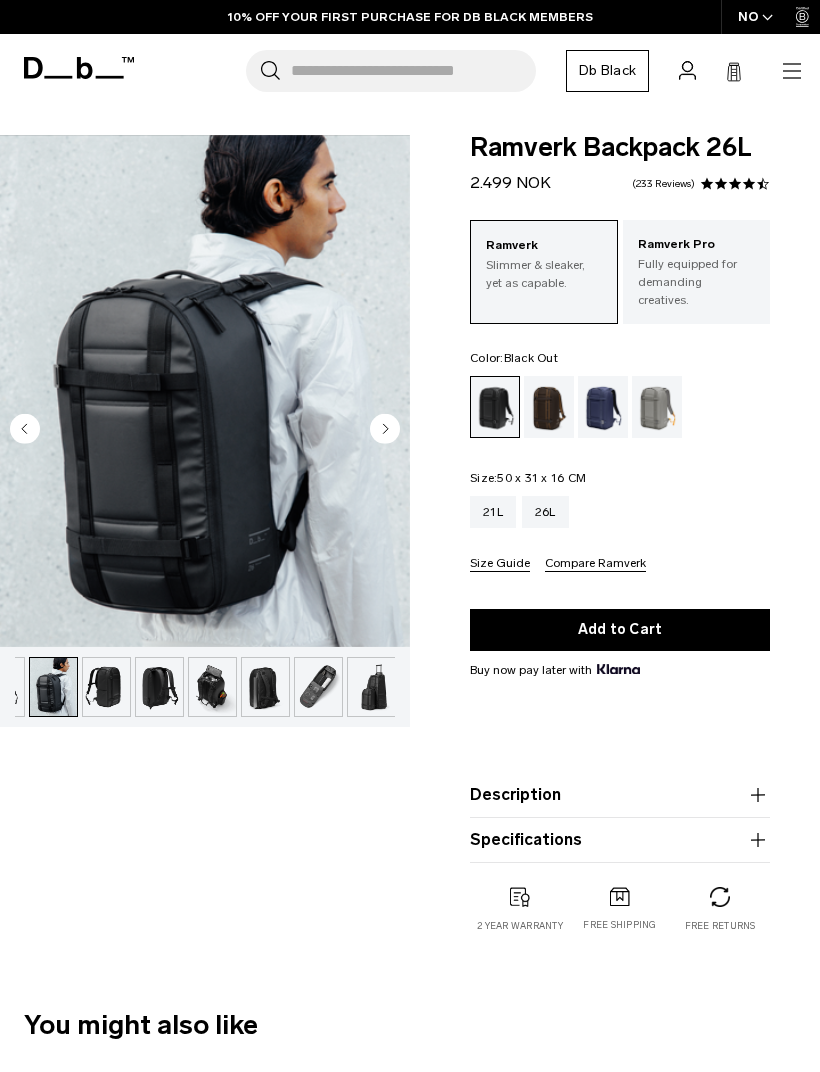 scroll, scrollTop: 0, scrollLeft: 40, axis: horizontal 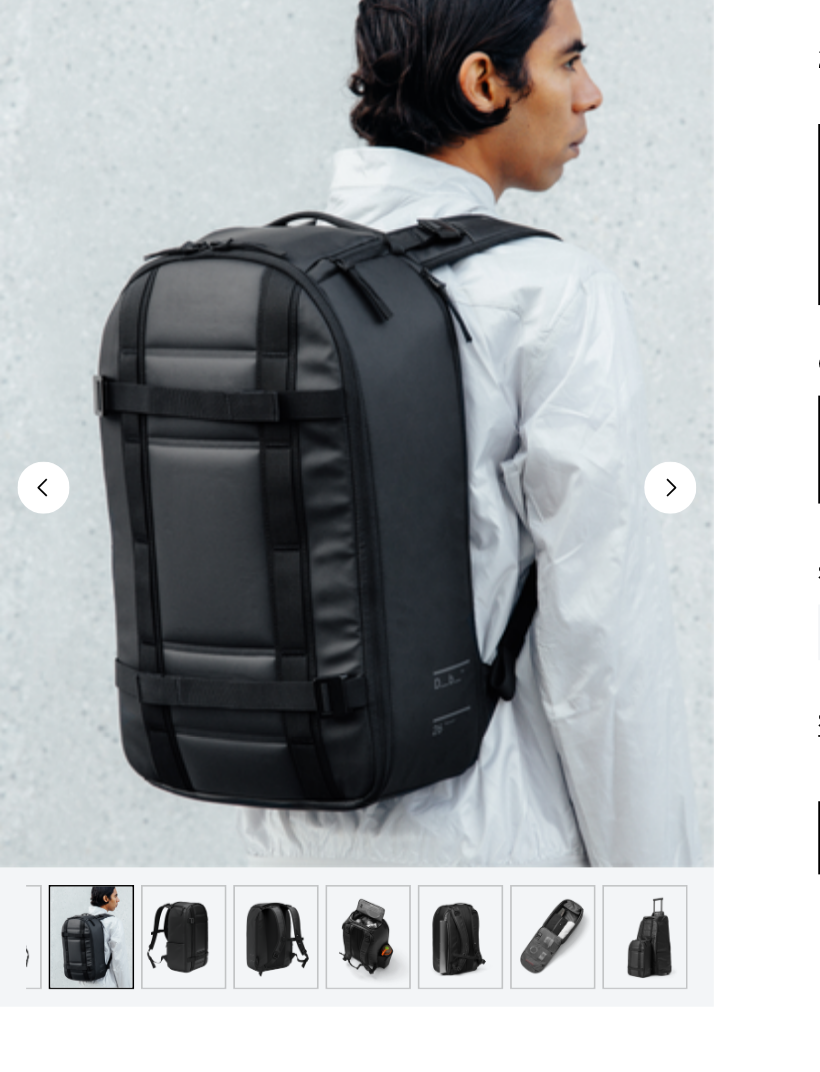 click at bounding box center [317, 687] 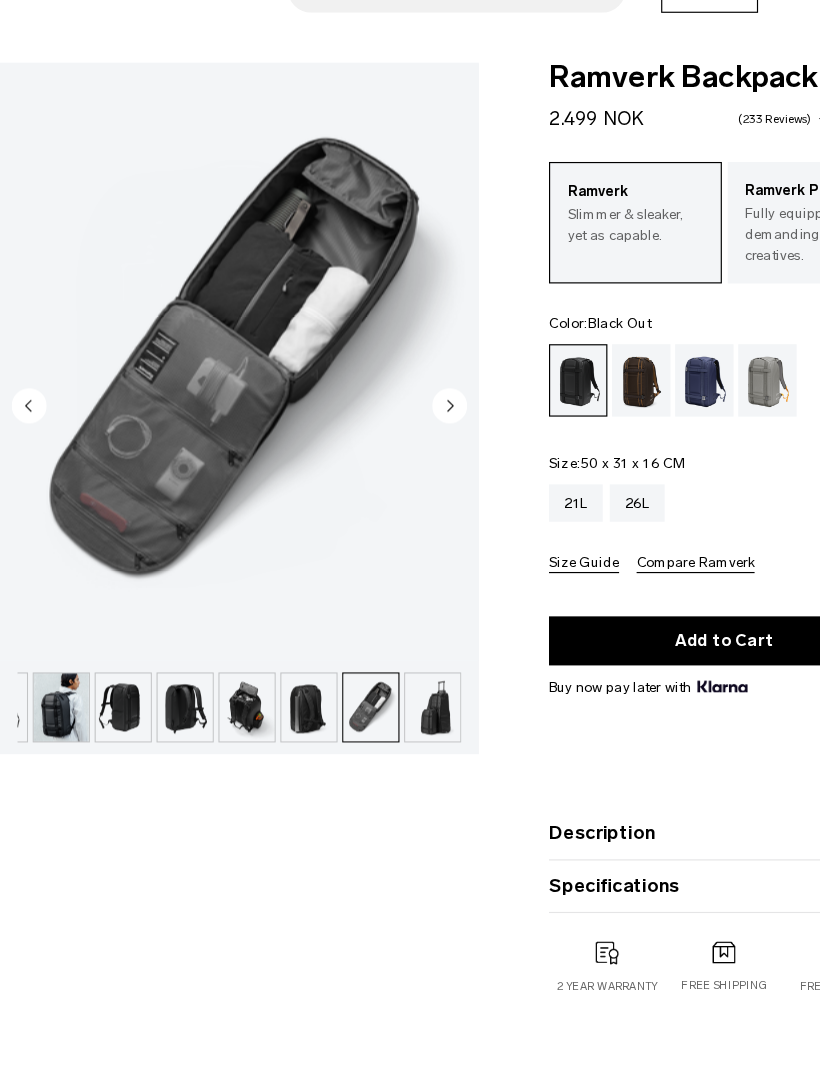 click at bounding box center [105, 687] 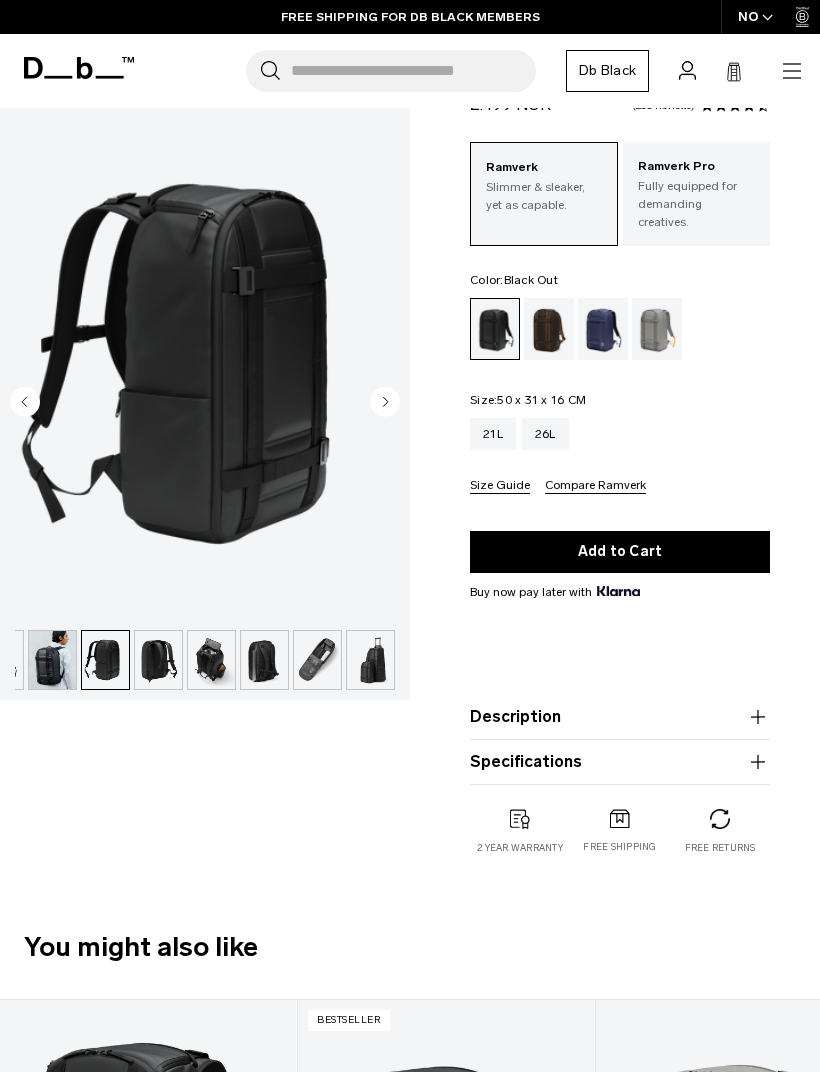 scroll, scrollTop: 0, scrollLeft: 10, axis: horizontal 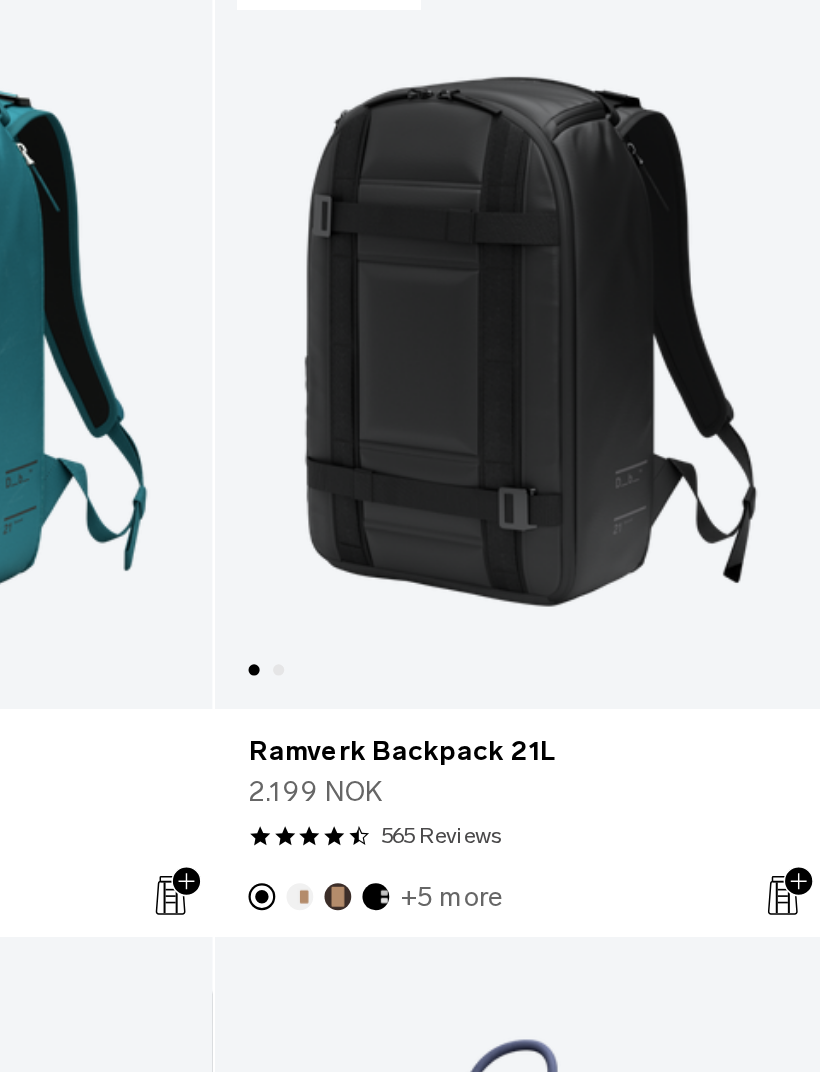 click at bounding box center (409, 711) 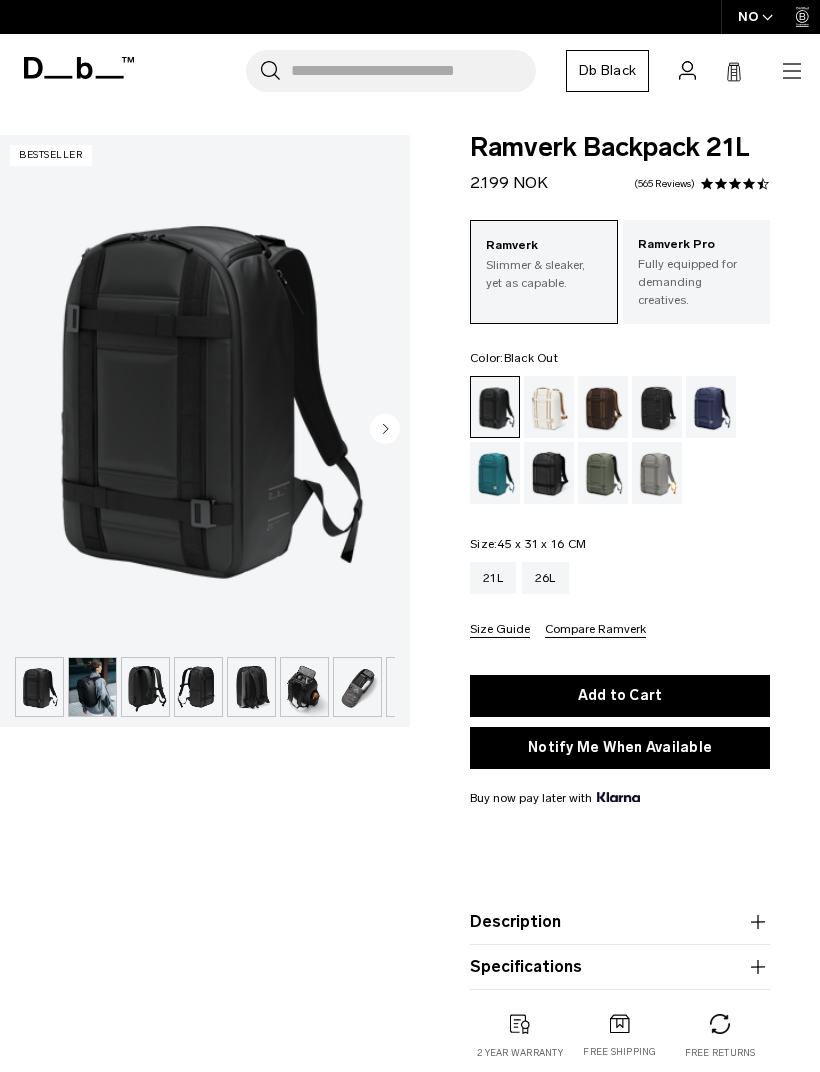 scroll, scrollTop: 0, scrollLeft: 0, axis: both 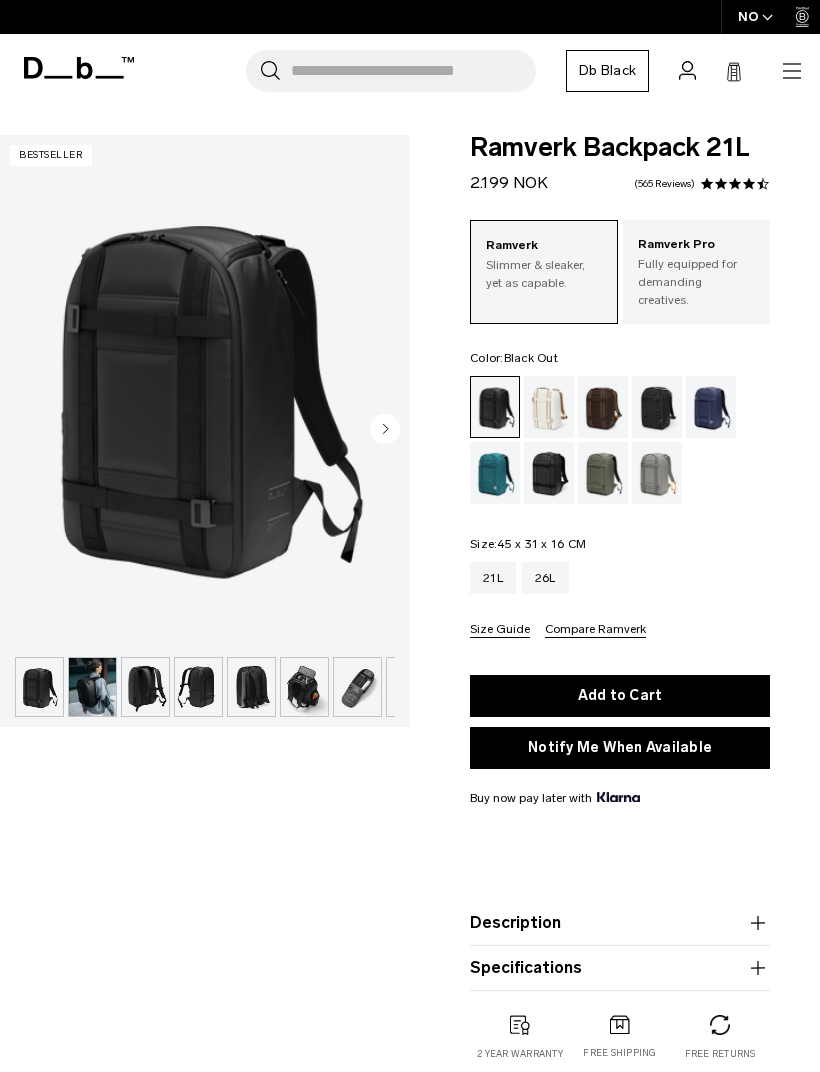 click at bounding box center [92, 687] 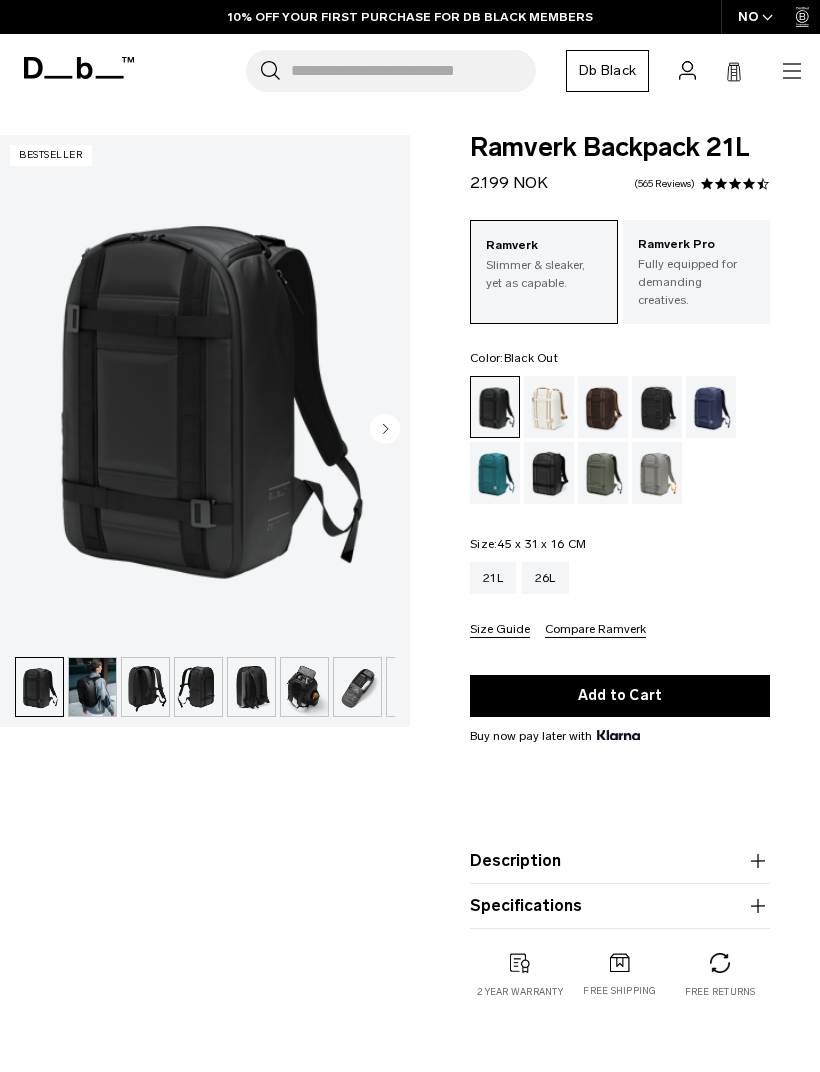 scroll, scrollTop: 0, scrollLeft: 0, axis: both 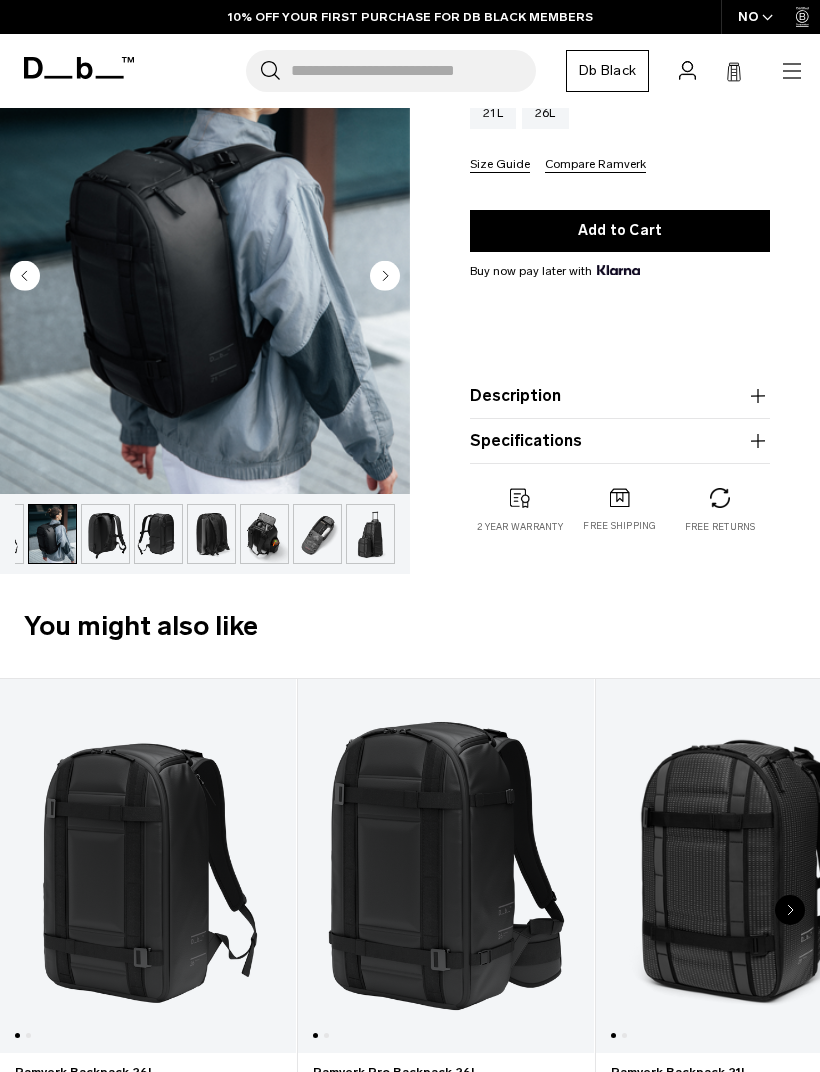 click 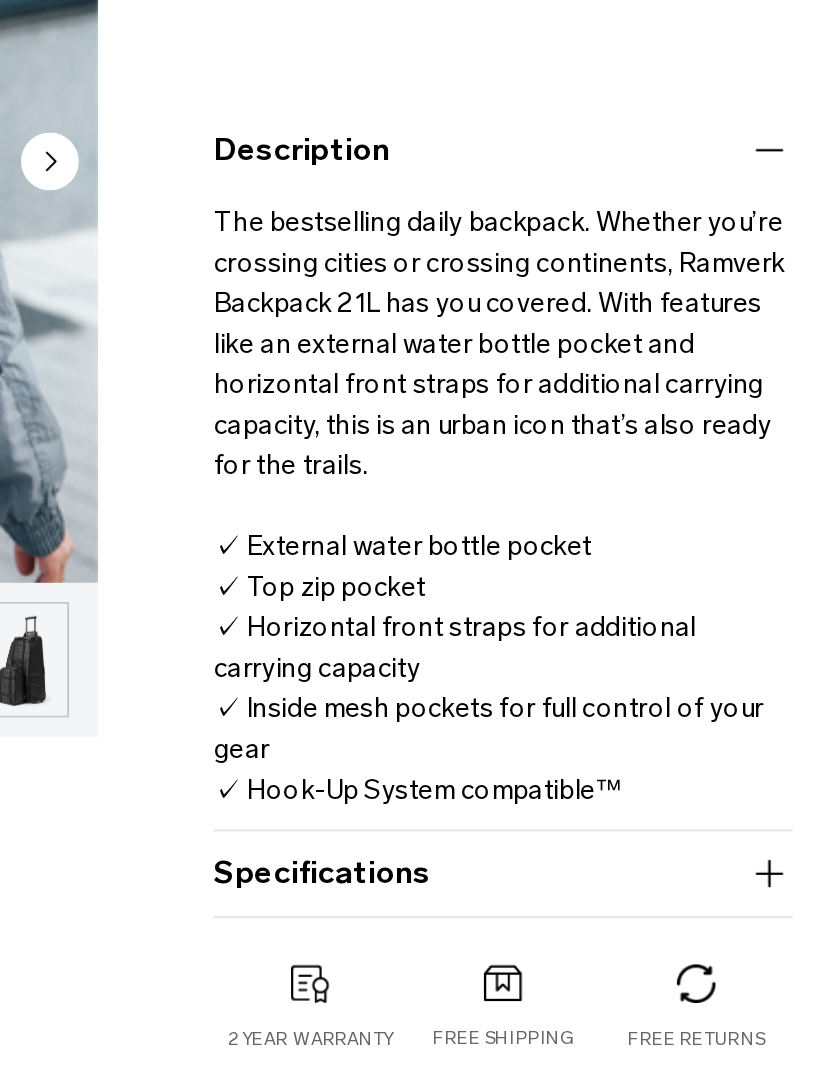 click 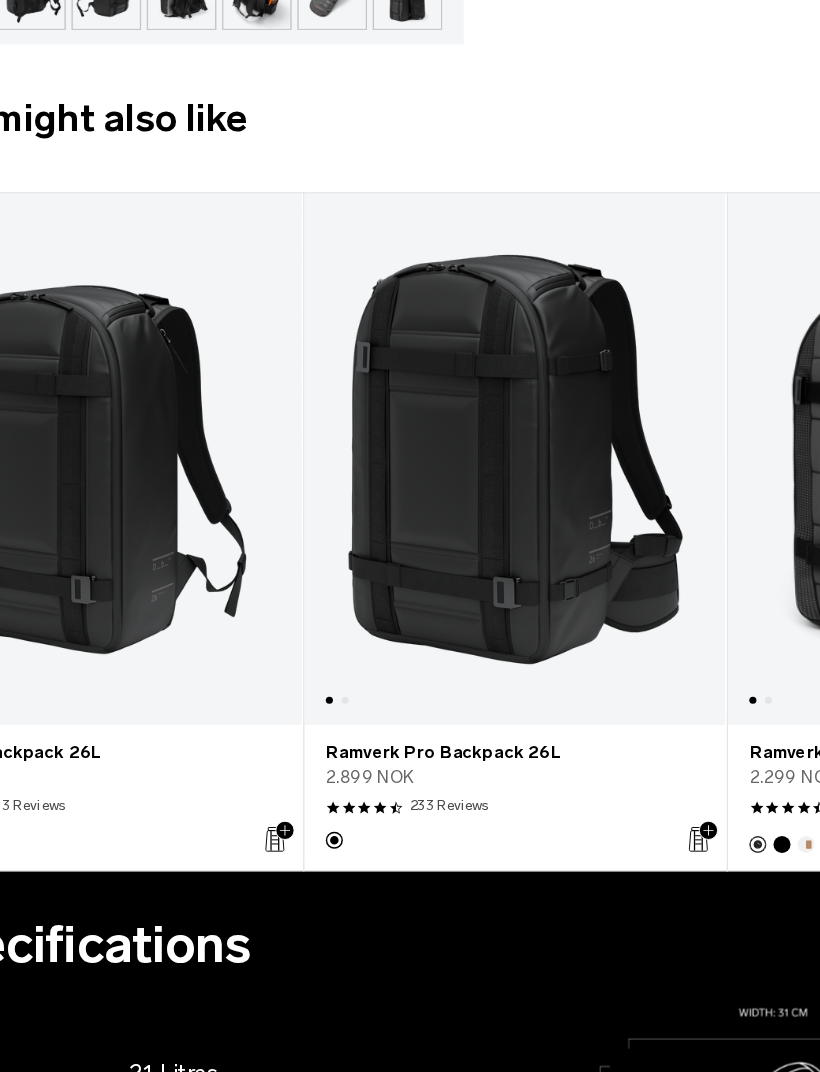 scroll, scrollTop: 1139, scrollLeft: 0, axis: vertical 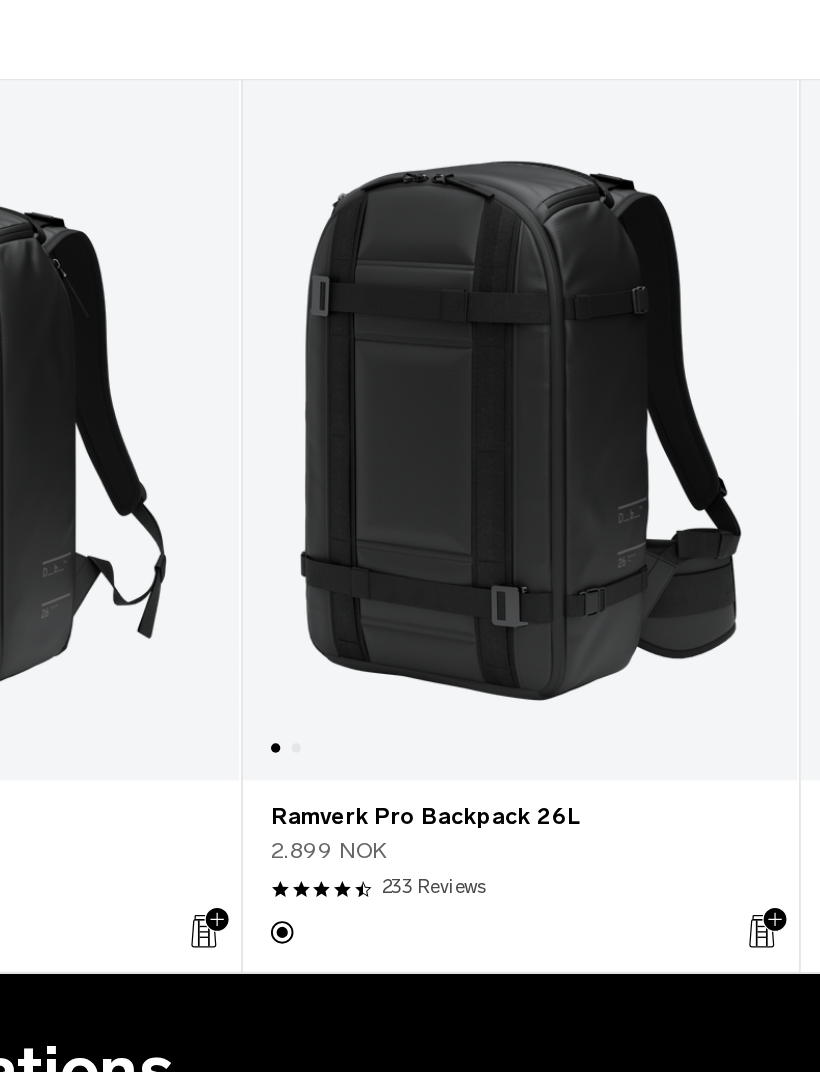 click at bounding box center (446, 600) 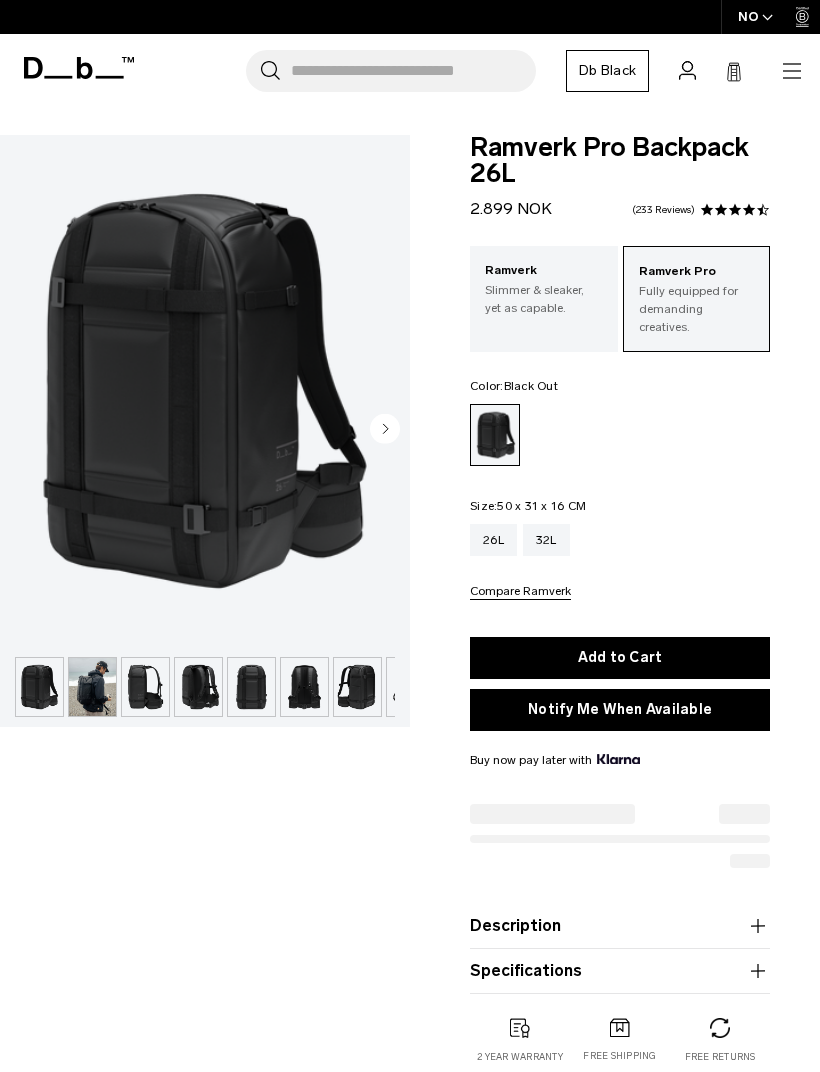scroll, scrollTop: 0, scrollLeft: 0, axis: both 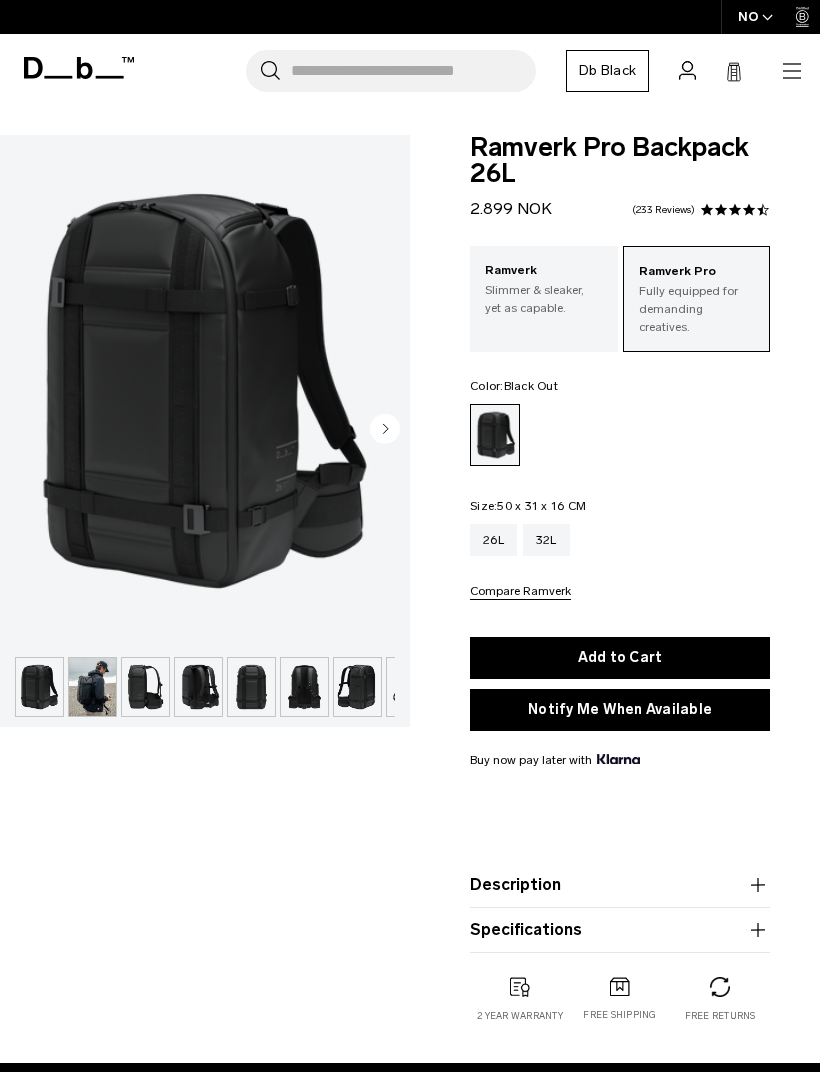 click at bounding box center [92, 687] 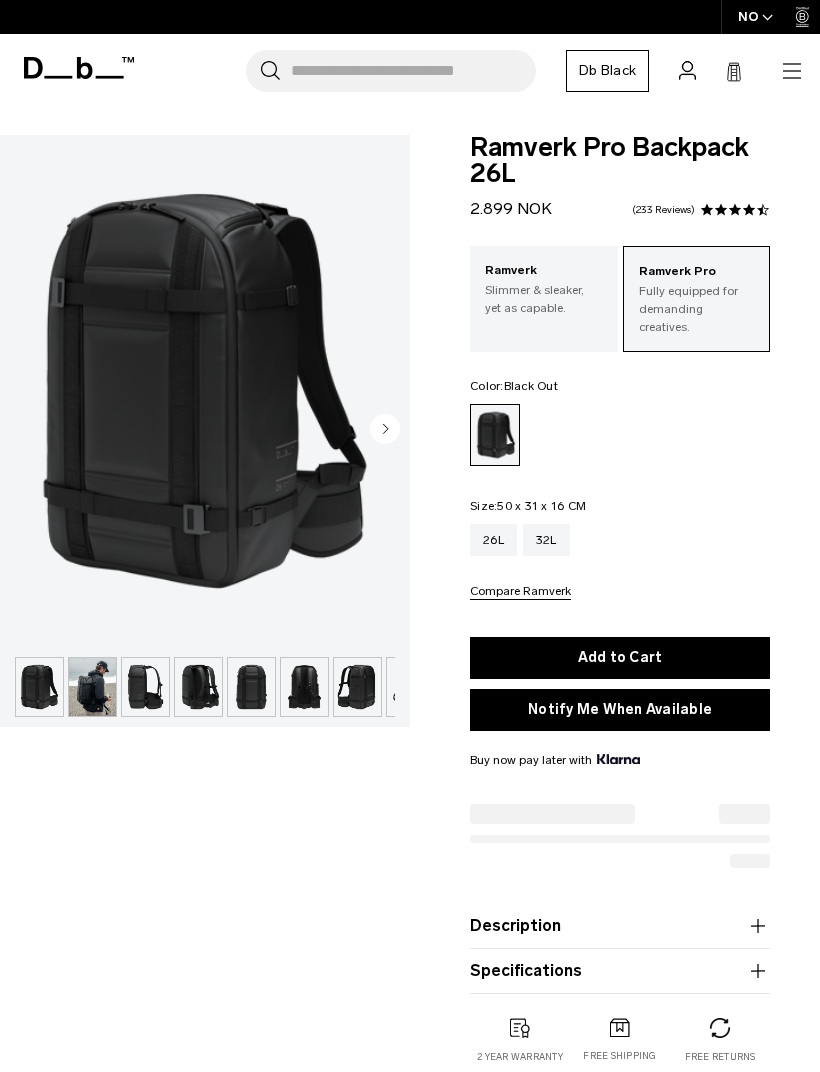 scroll, scrollTop: 0, scrollLeft: 0, axis: both 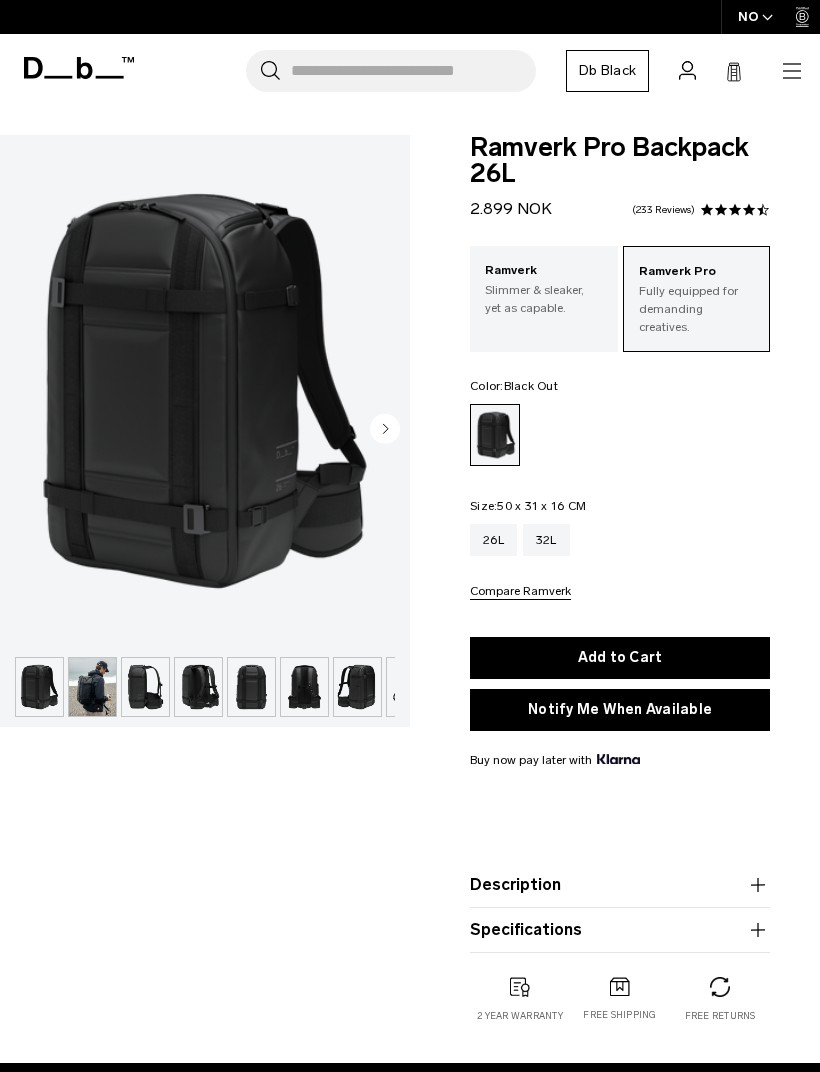 click at bounding box center [92, 687] 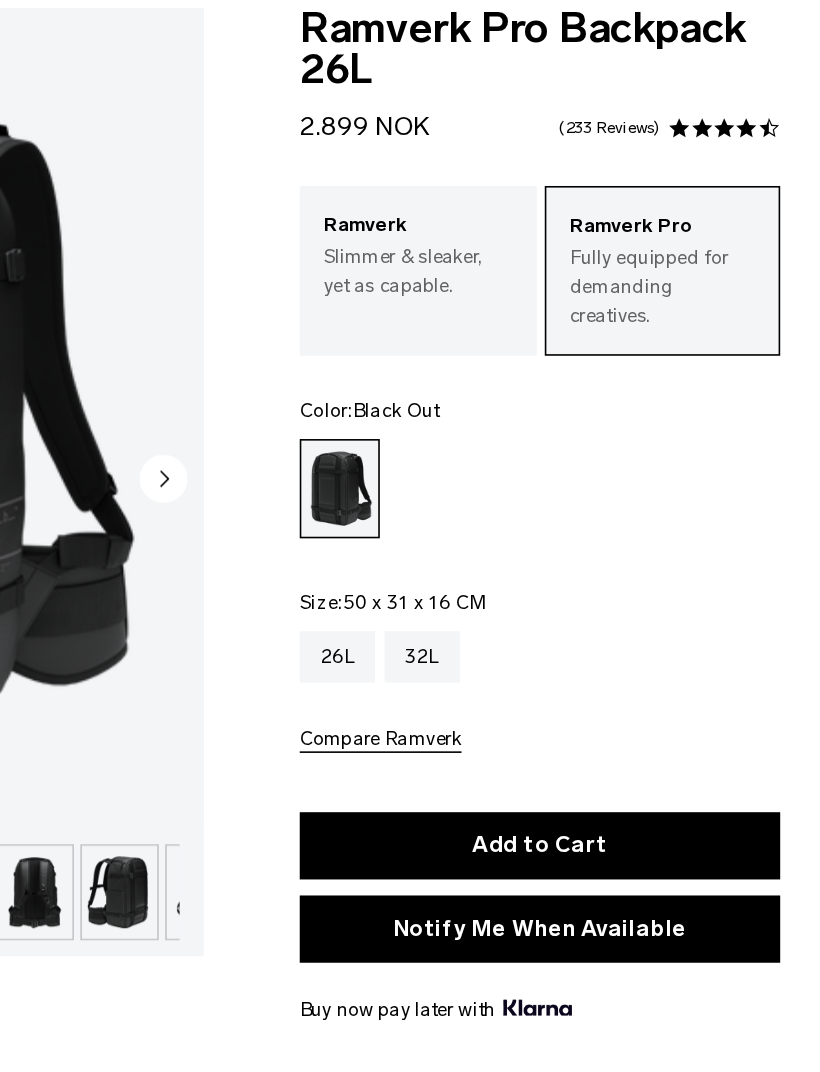 click on "32L" at bounding box center (546, 540) 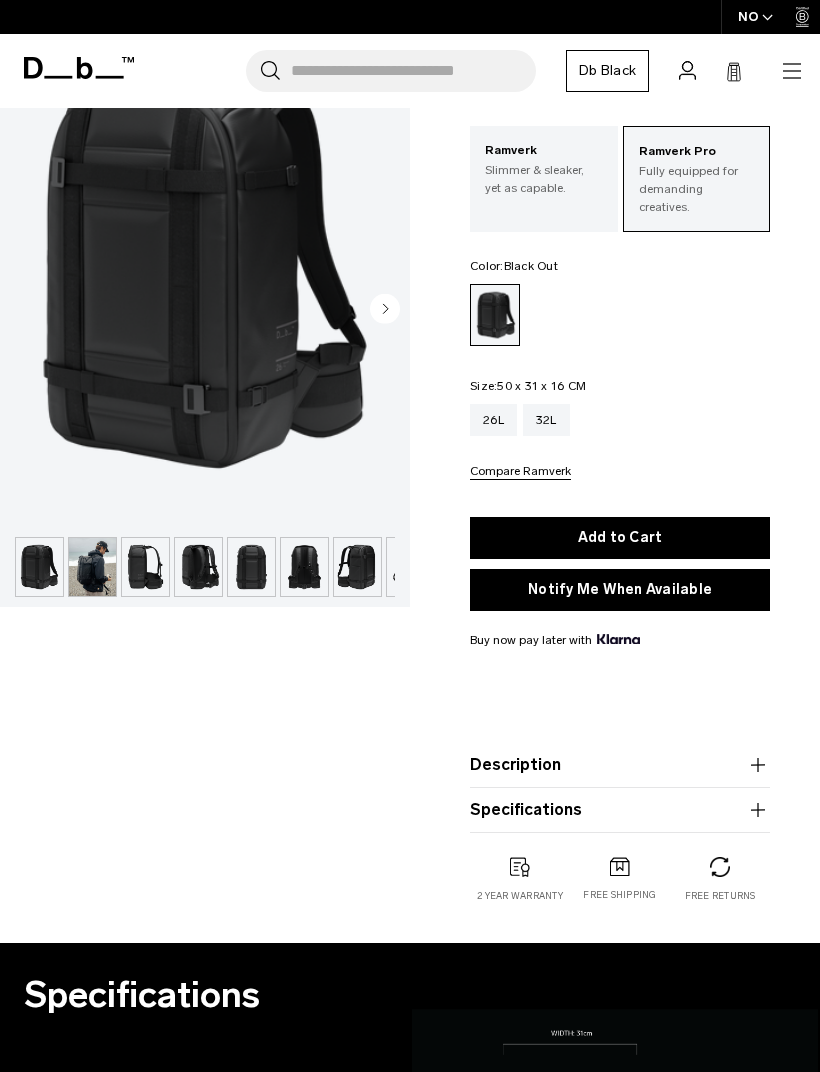 scroll, scrollTop: 0, scrollLeft: 0, axis: both 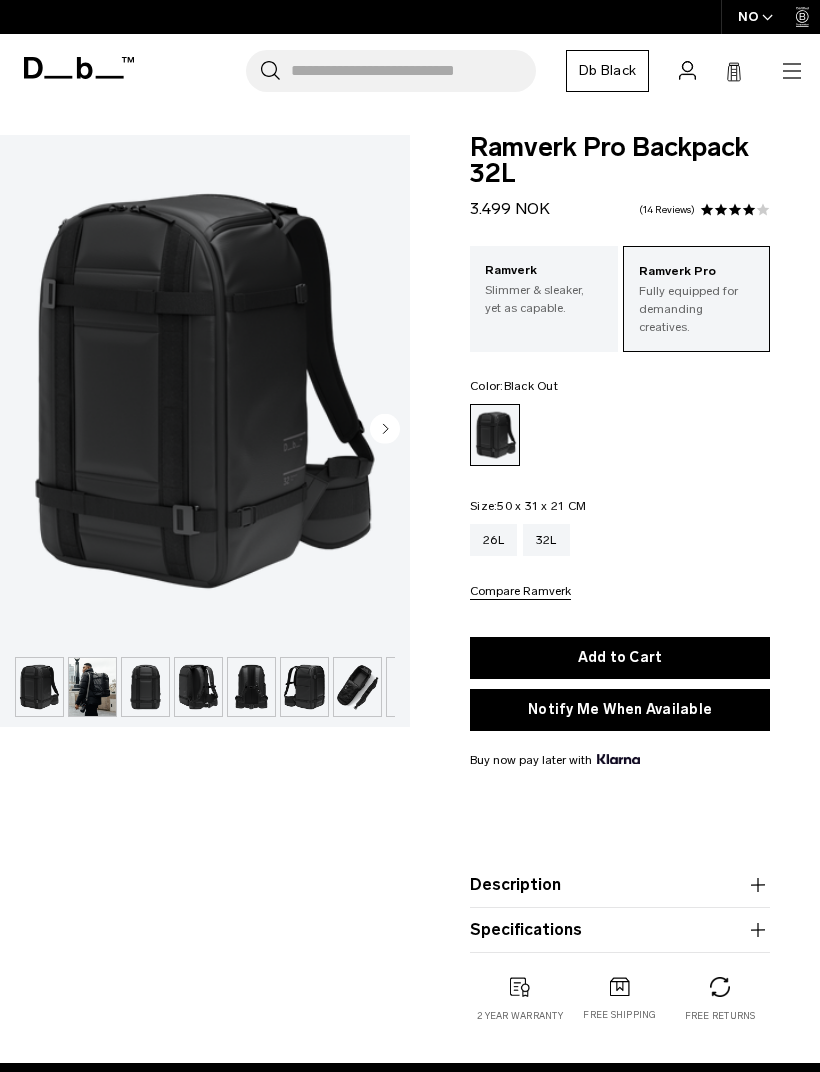 click at bounding box center [92, 687] 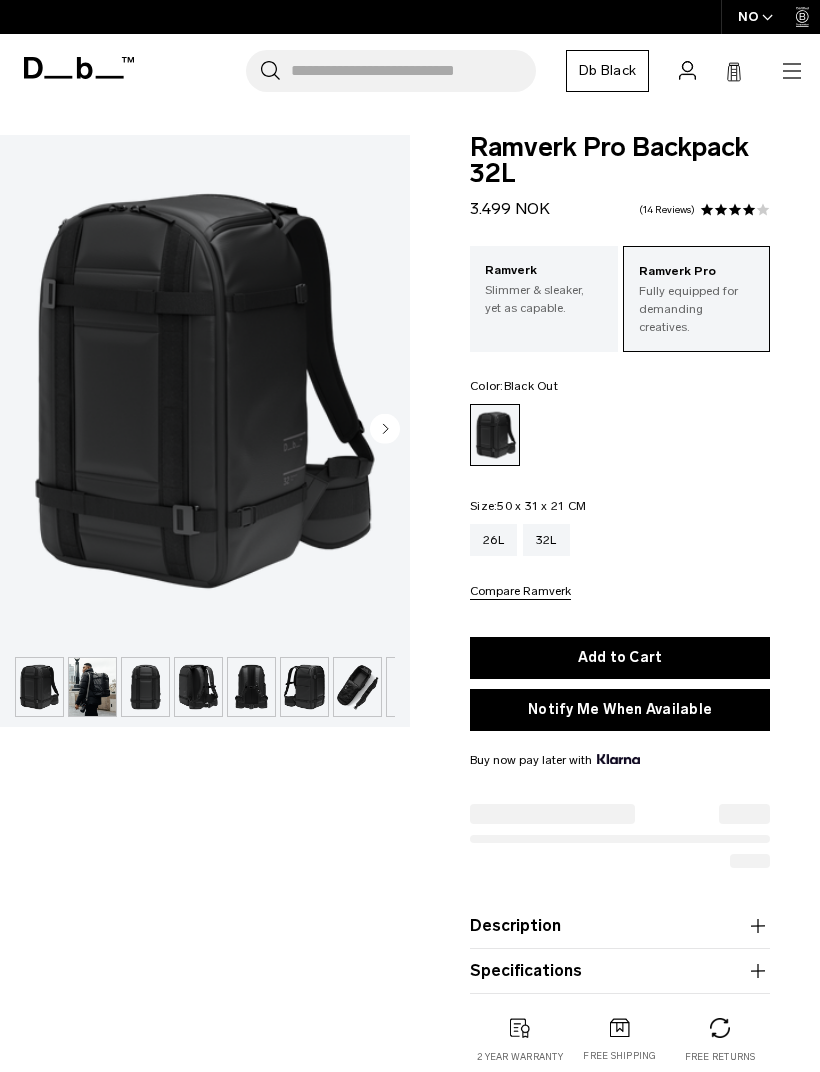click at bounding box center [304, 687] 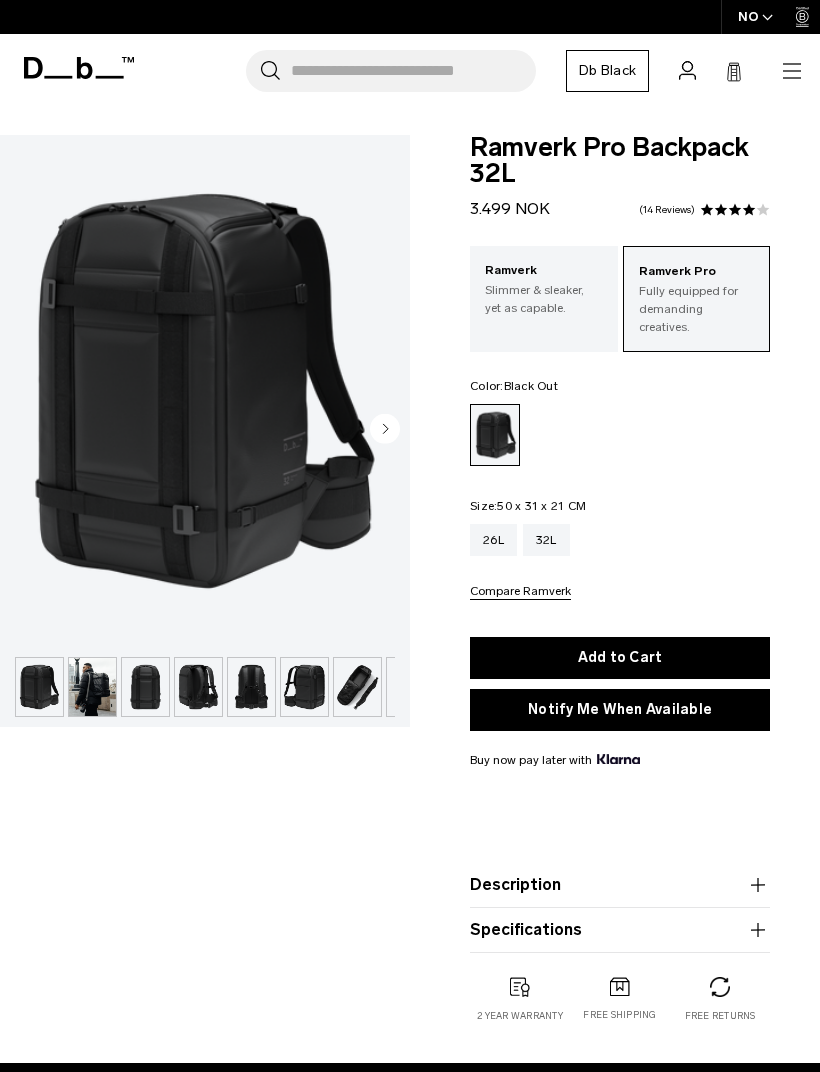scroll, scrollTop: 0, scrollLeft: 0, axis: both 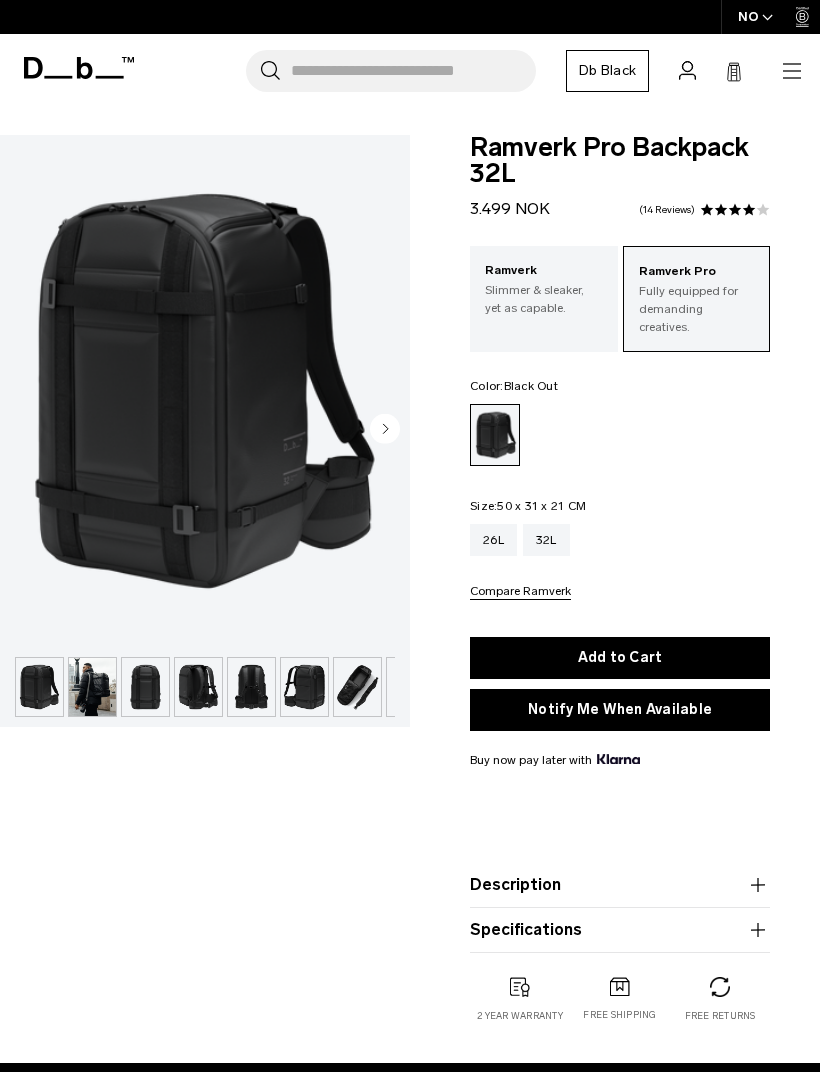 click at bounding box center [92, 687] 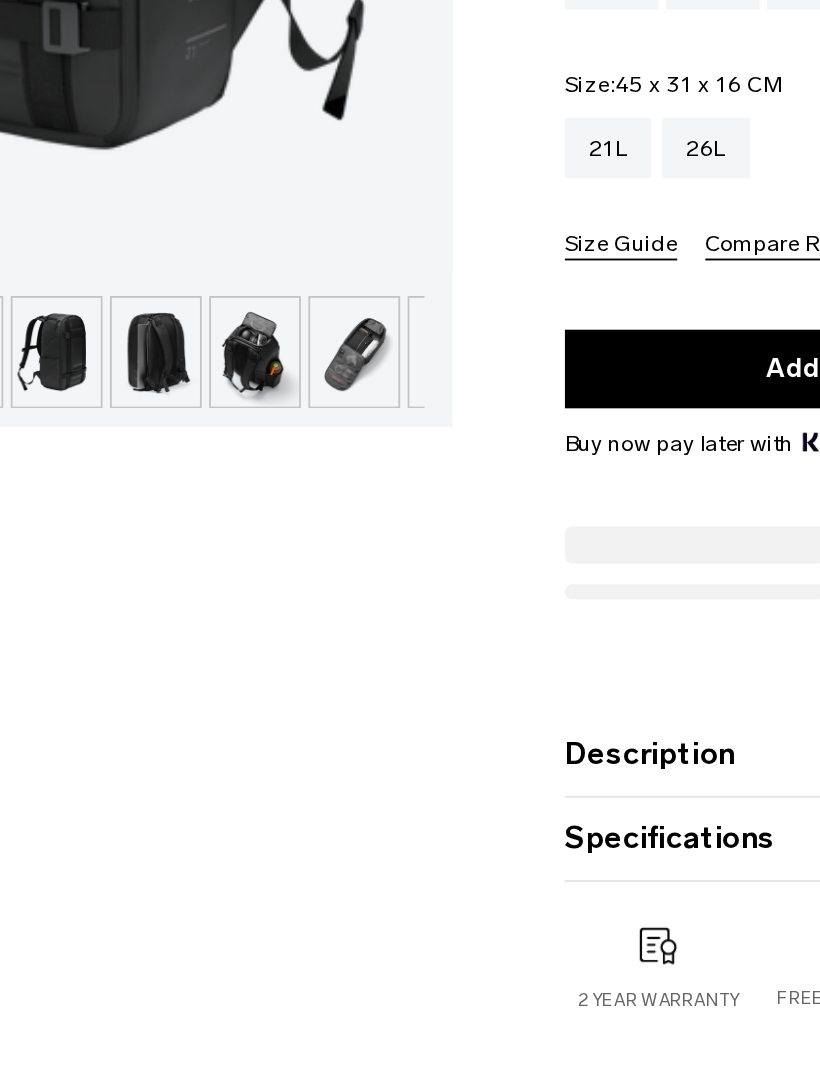 scroll, scrollTop: 0, scrollLeft: 0, axis: both 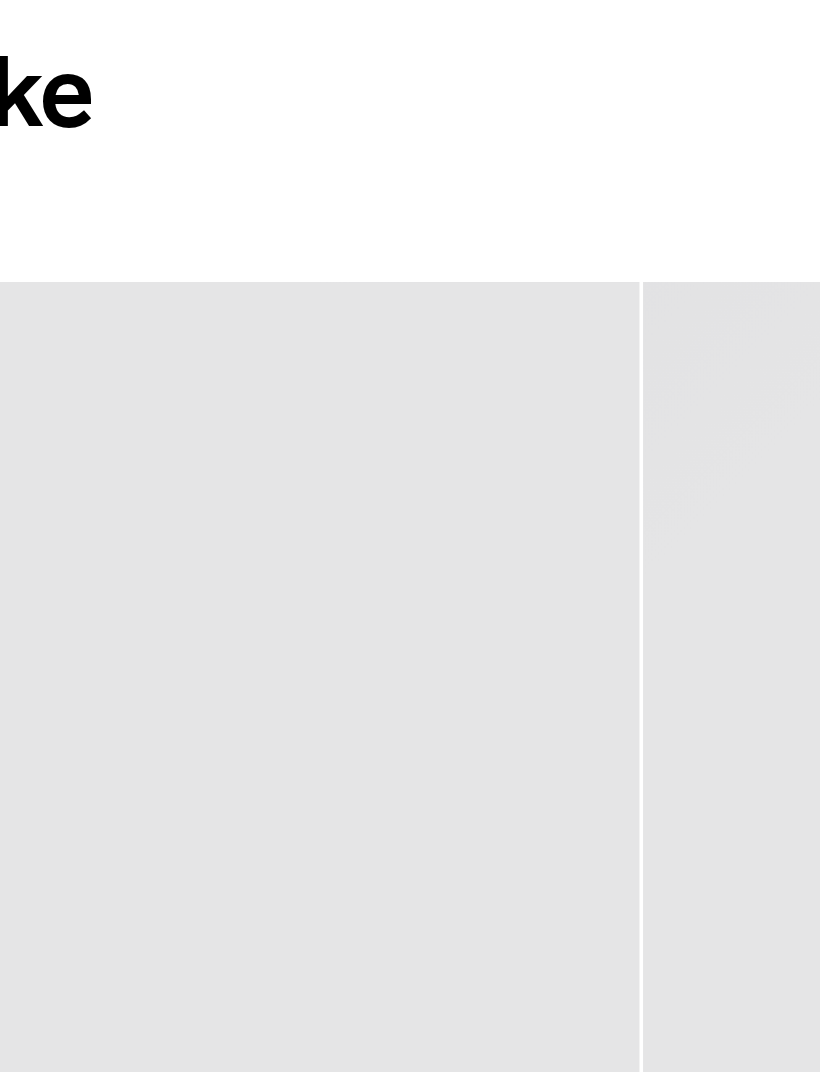 click at bounding box center [294, 500] 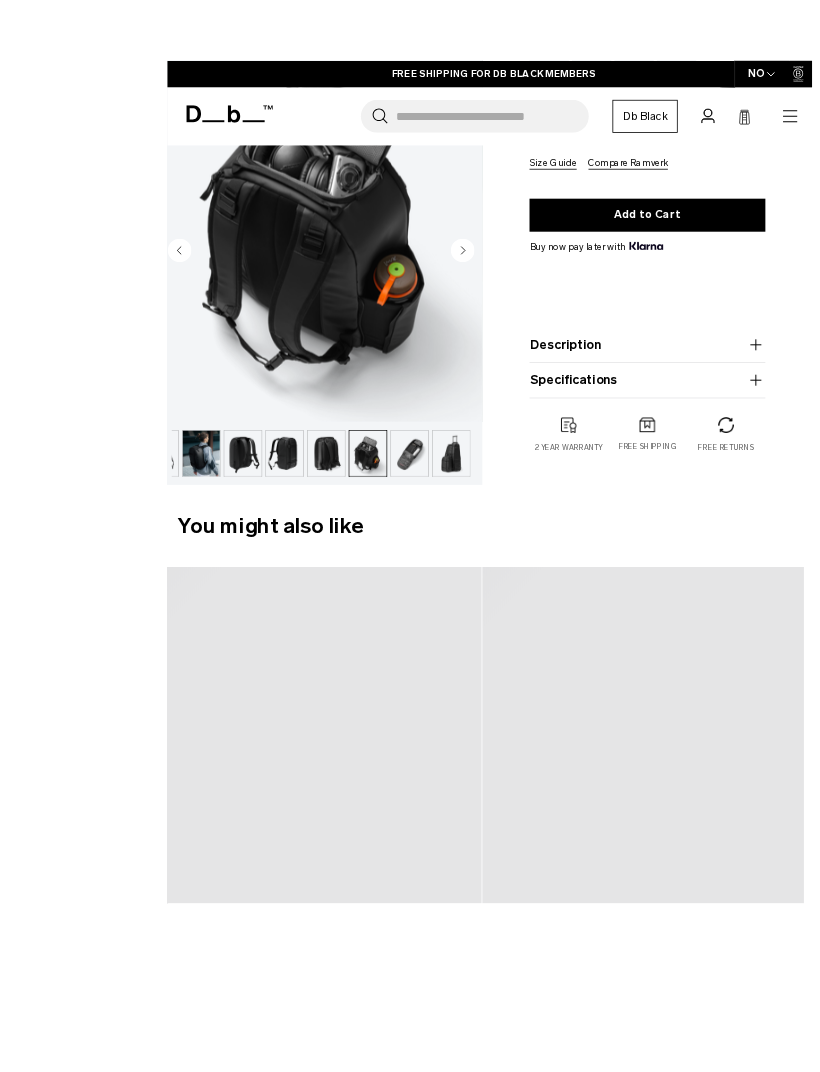 scroll, scrollTop: 29, scrollLeft: 0, axis: vertical 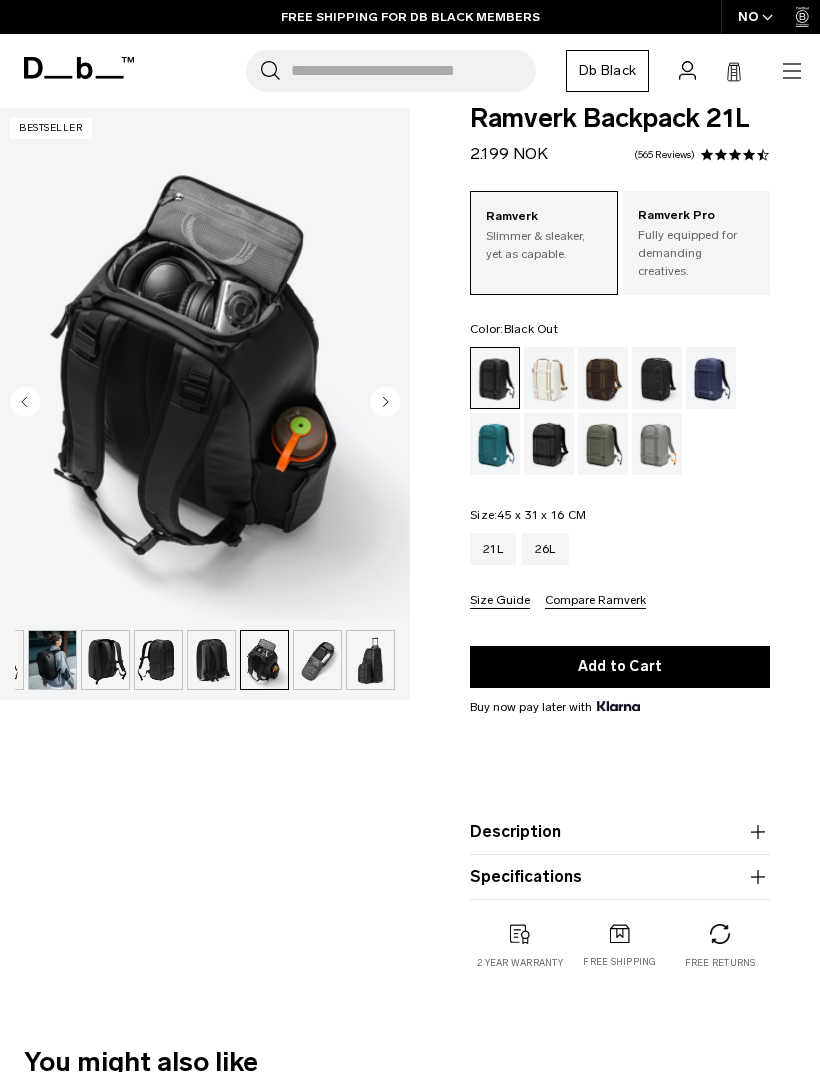 click 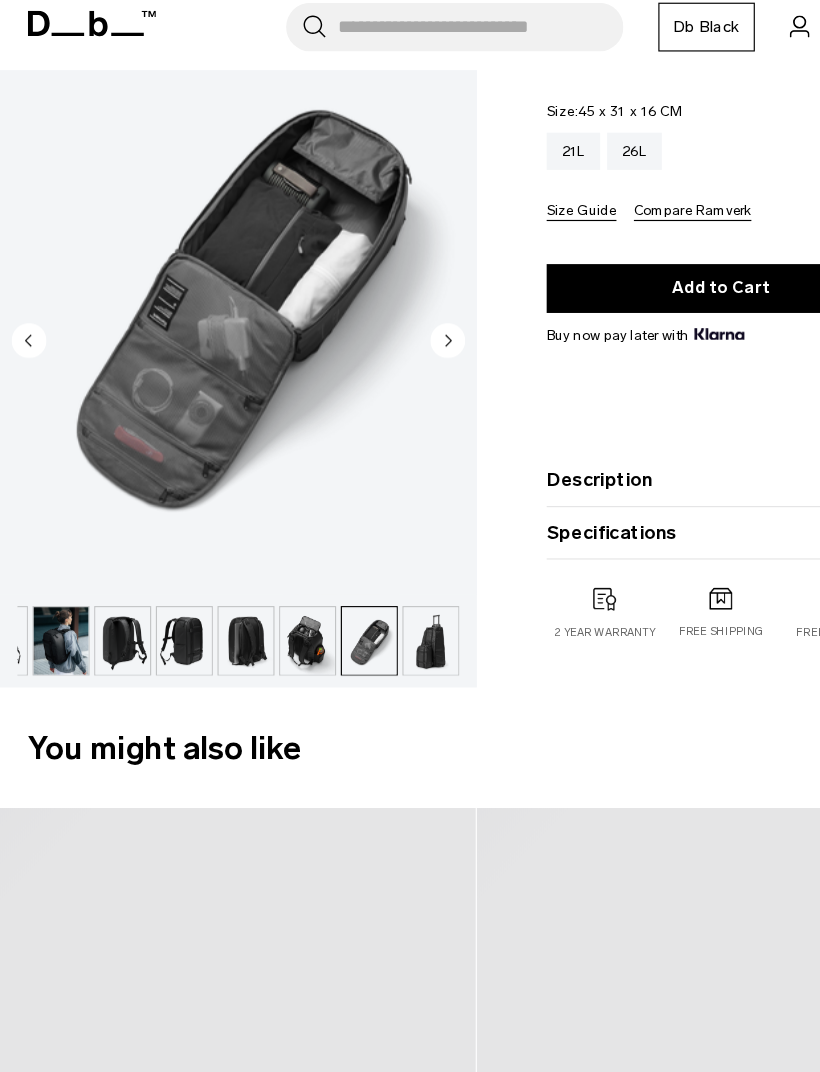 scroll, scrollTop: 184, scrollLeft: 0, axis: vertical 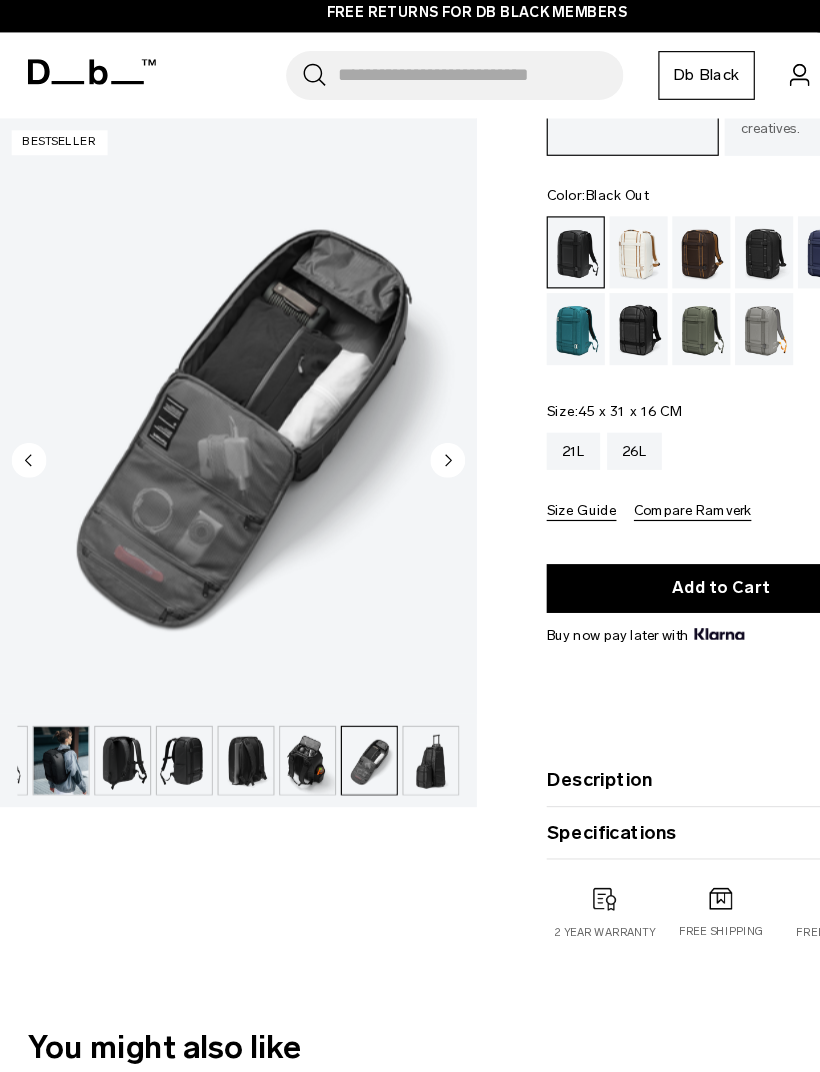 click on "26L" at bounding box center (545, 394) 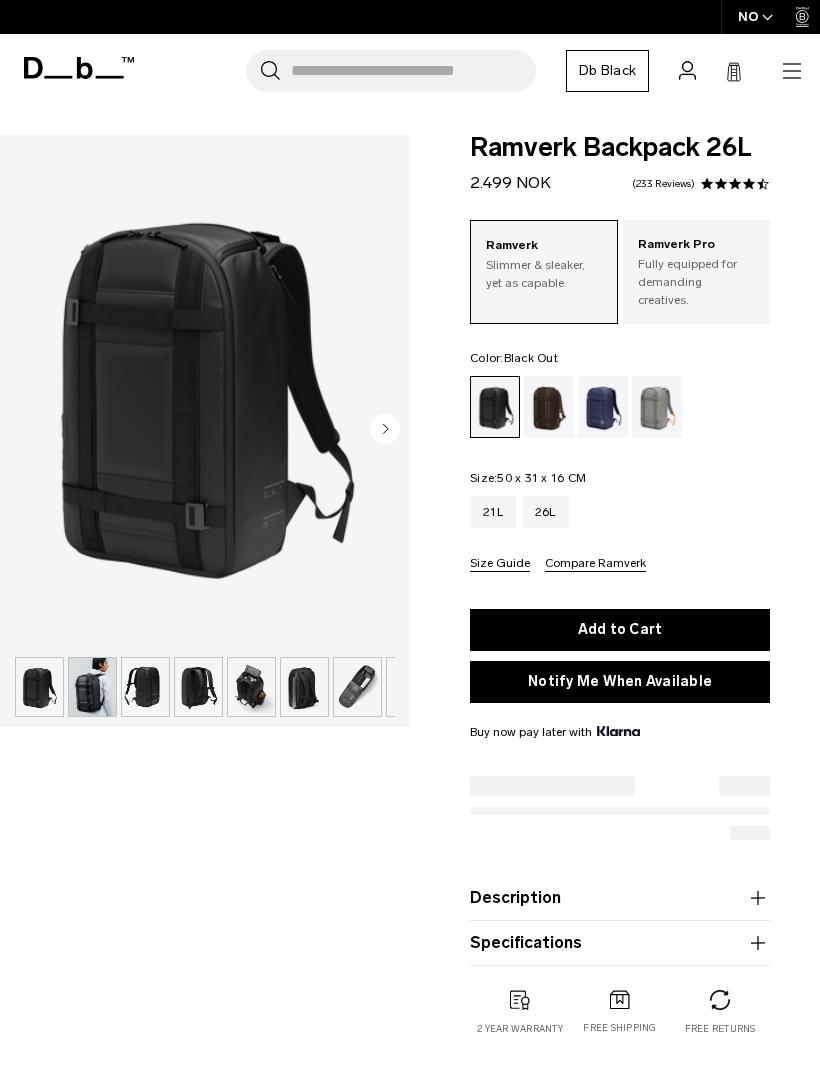 scroll, scrollTop: 0, scrollLeft: 0, axis: both 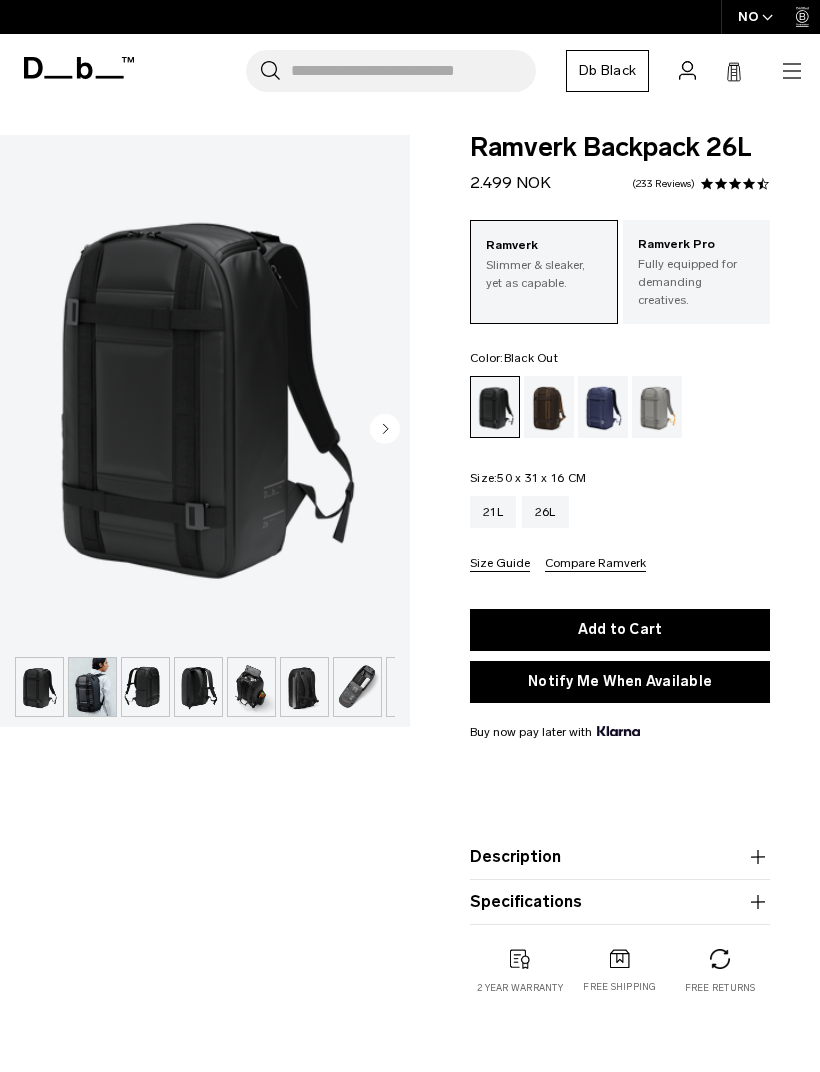 click at bounding box center (92, 687) 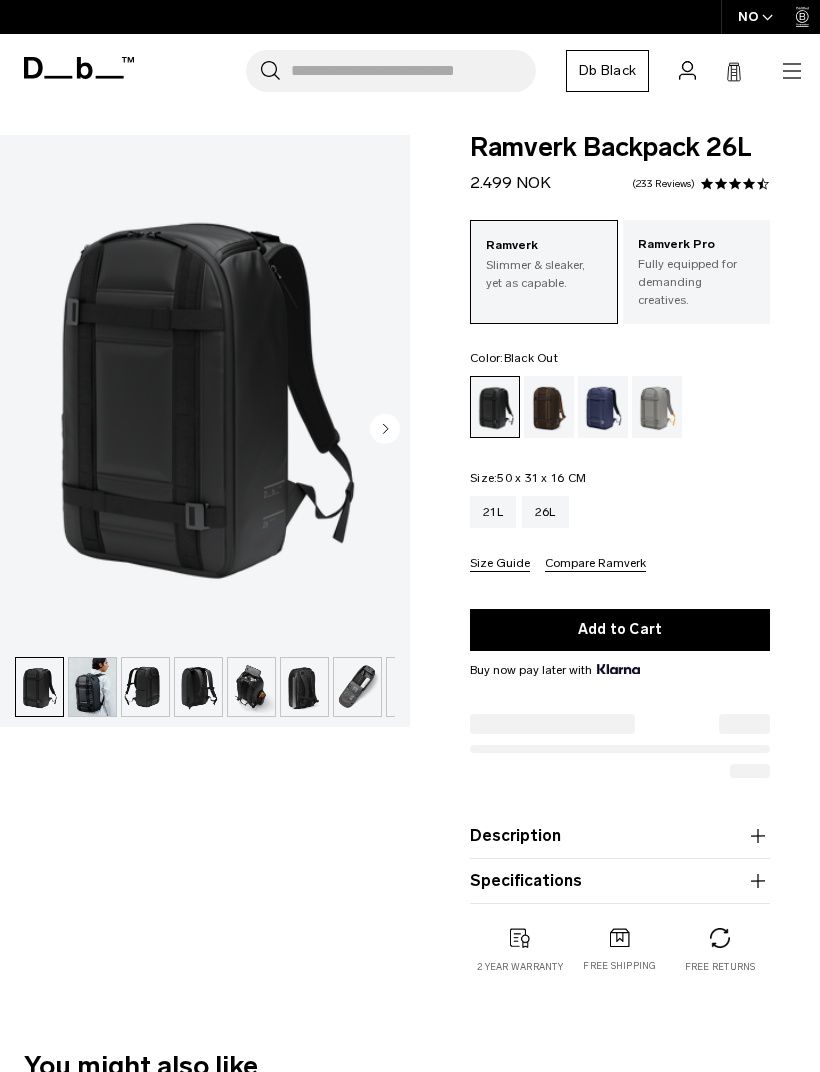 scroll, scrollTop: 0, scrollLeft: 0, axis: both 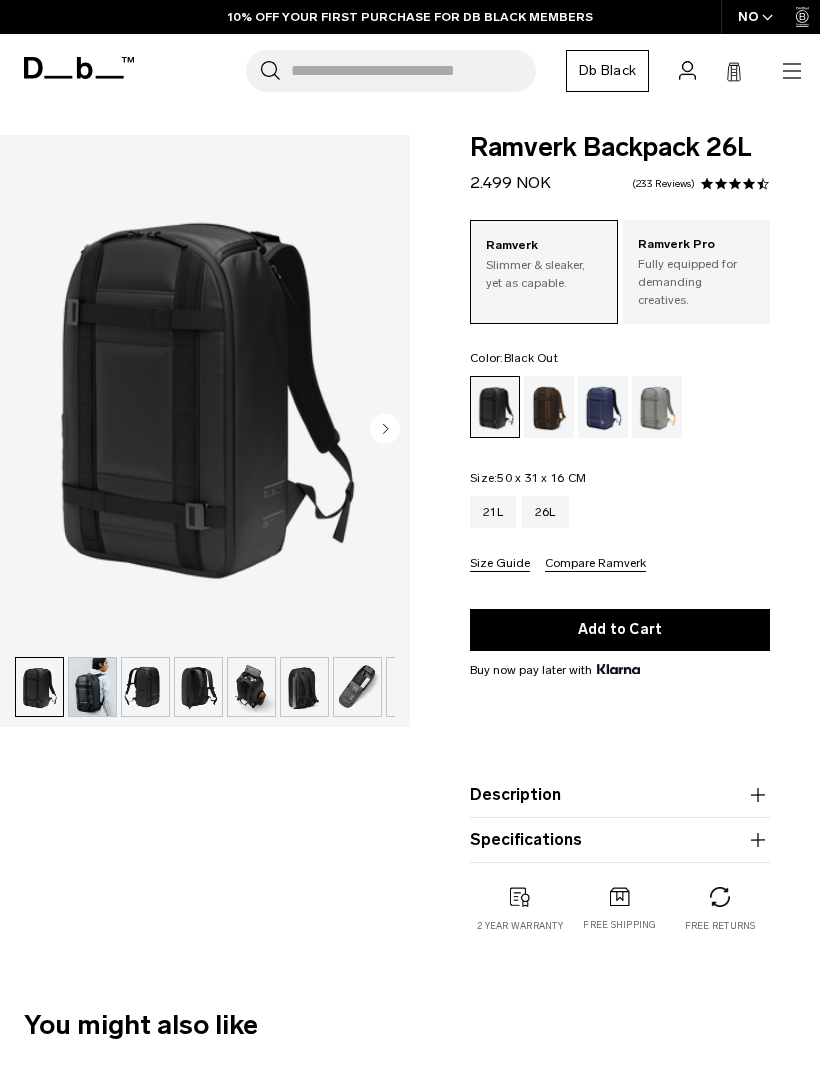 click 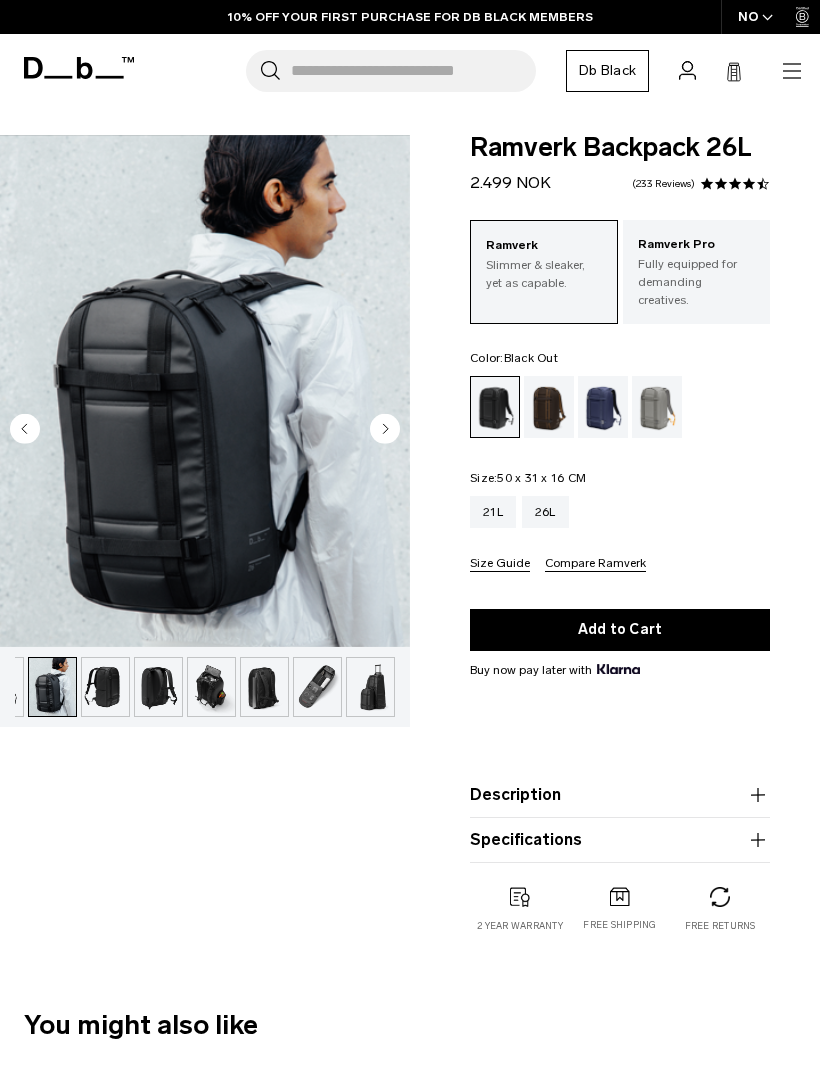 scroll, scrollTop: 0, scrollLeft: 40, axis: horizontal 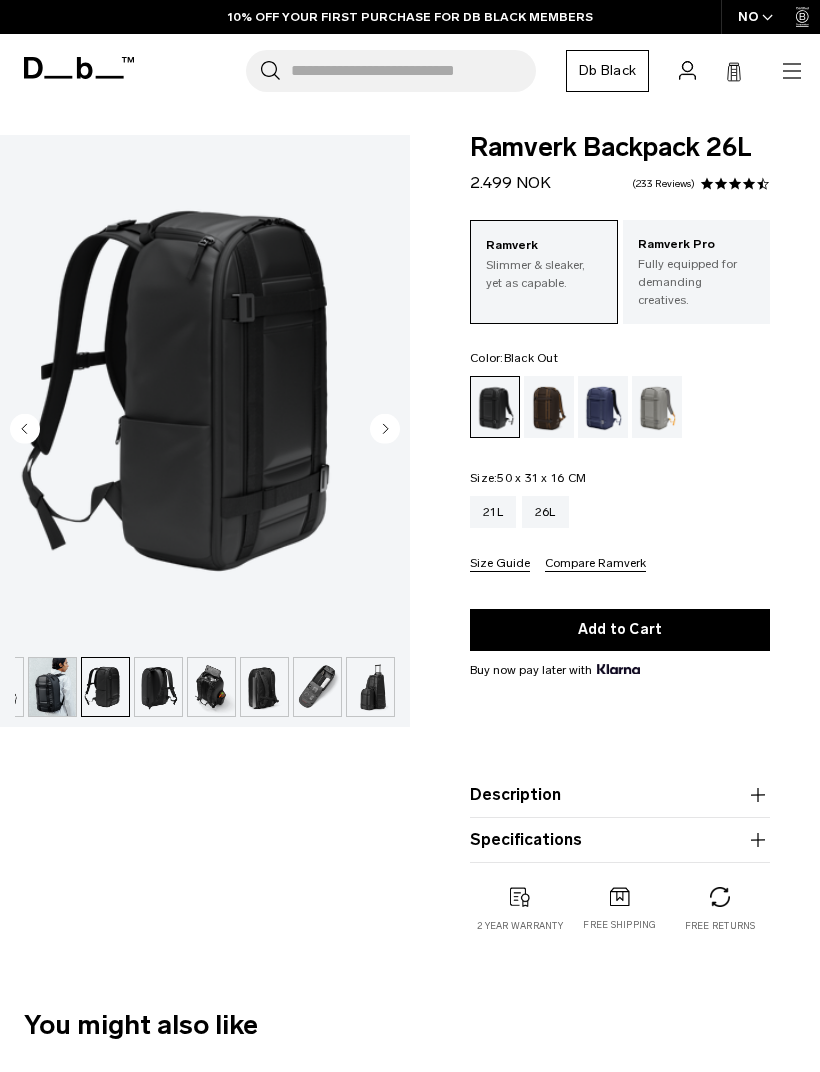 click 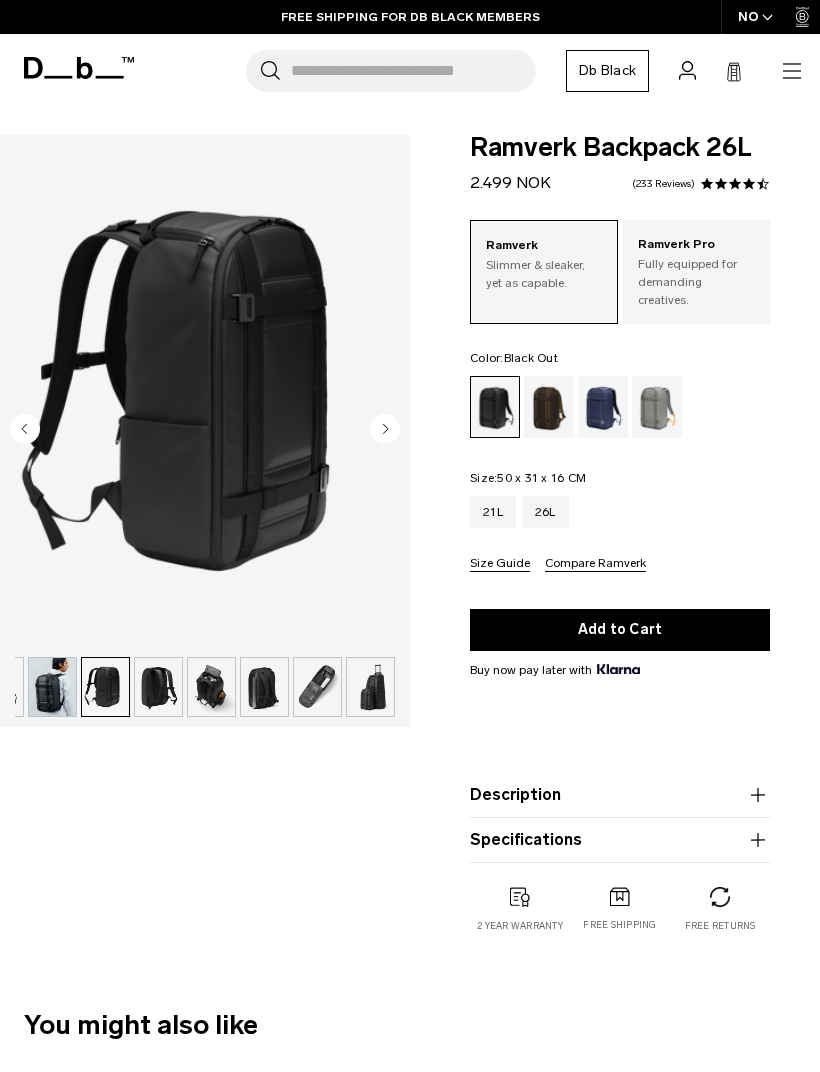 click at bounding box center [205, 391] 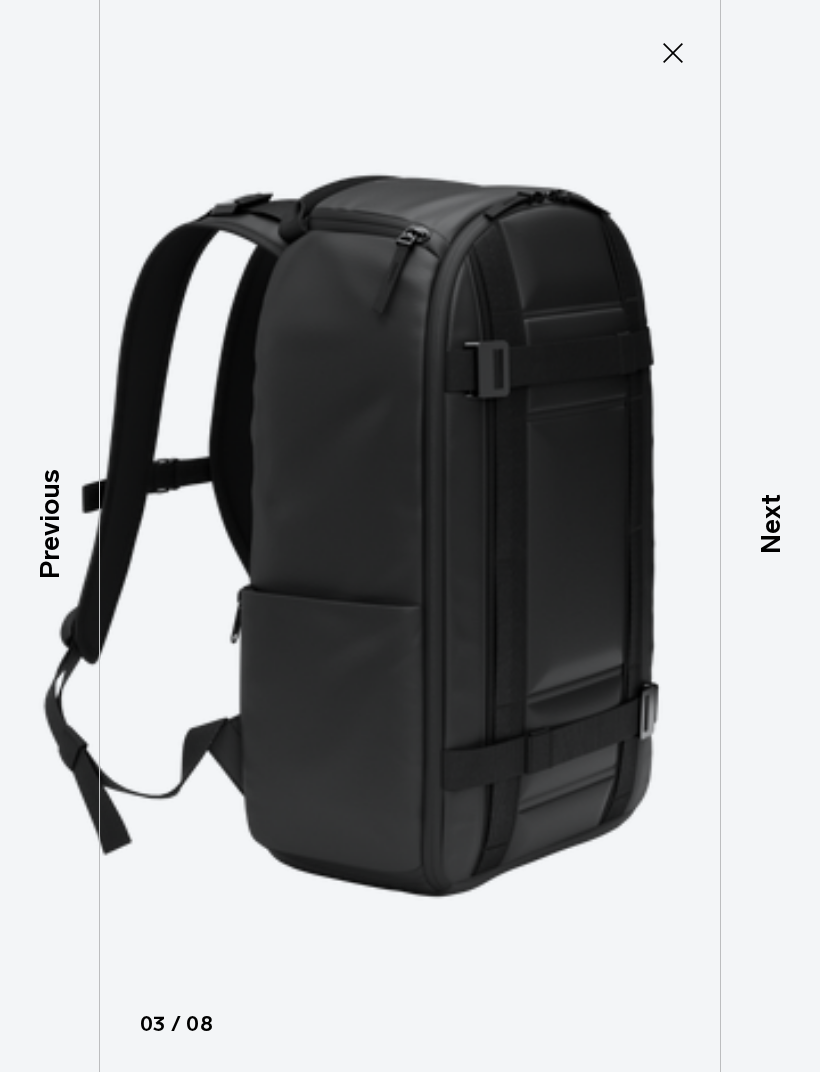click on "Next" at bounding box center (770, 524) 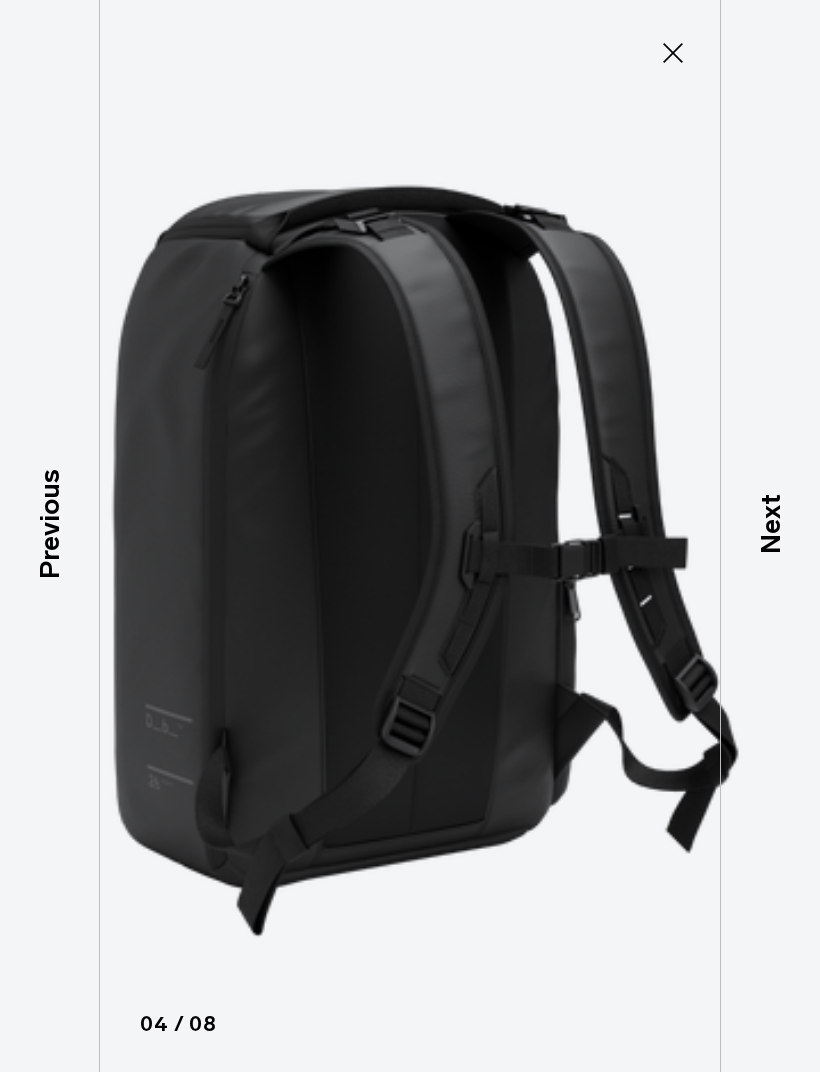 click on "Previous" at bounding box center (49, 524) 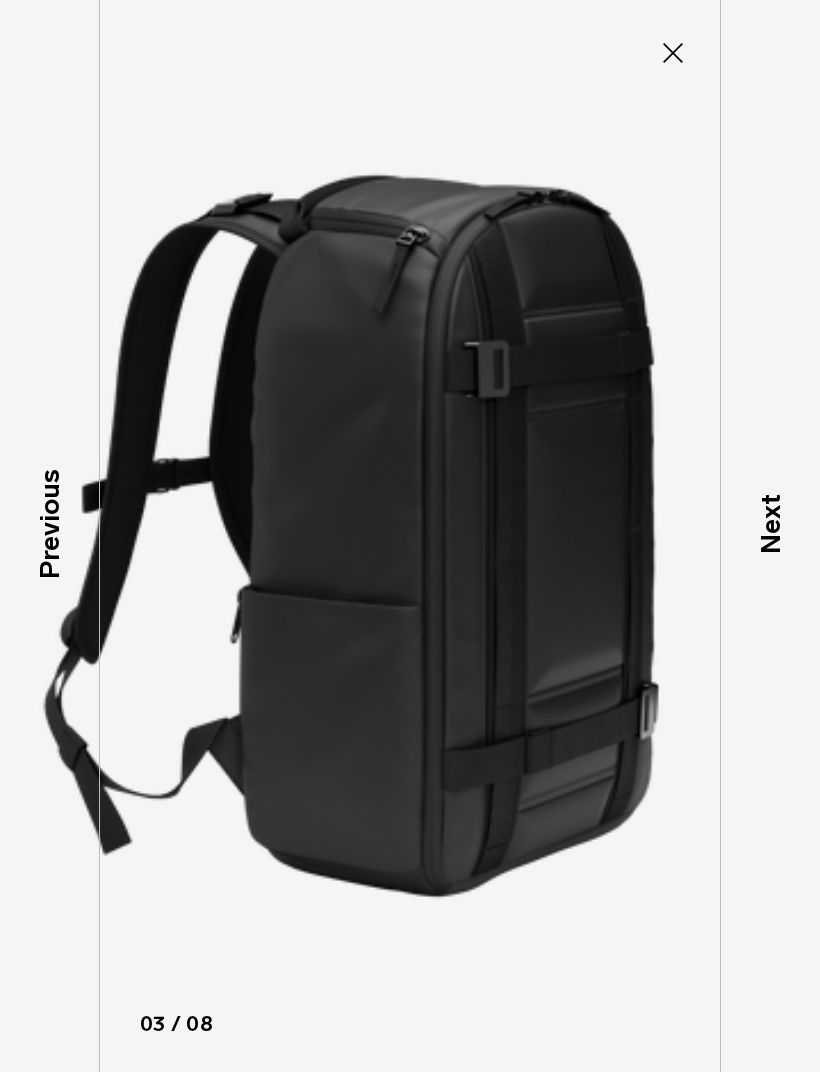click on "Previous" at bounding box center [49, 524] 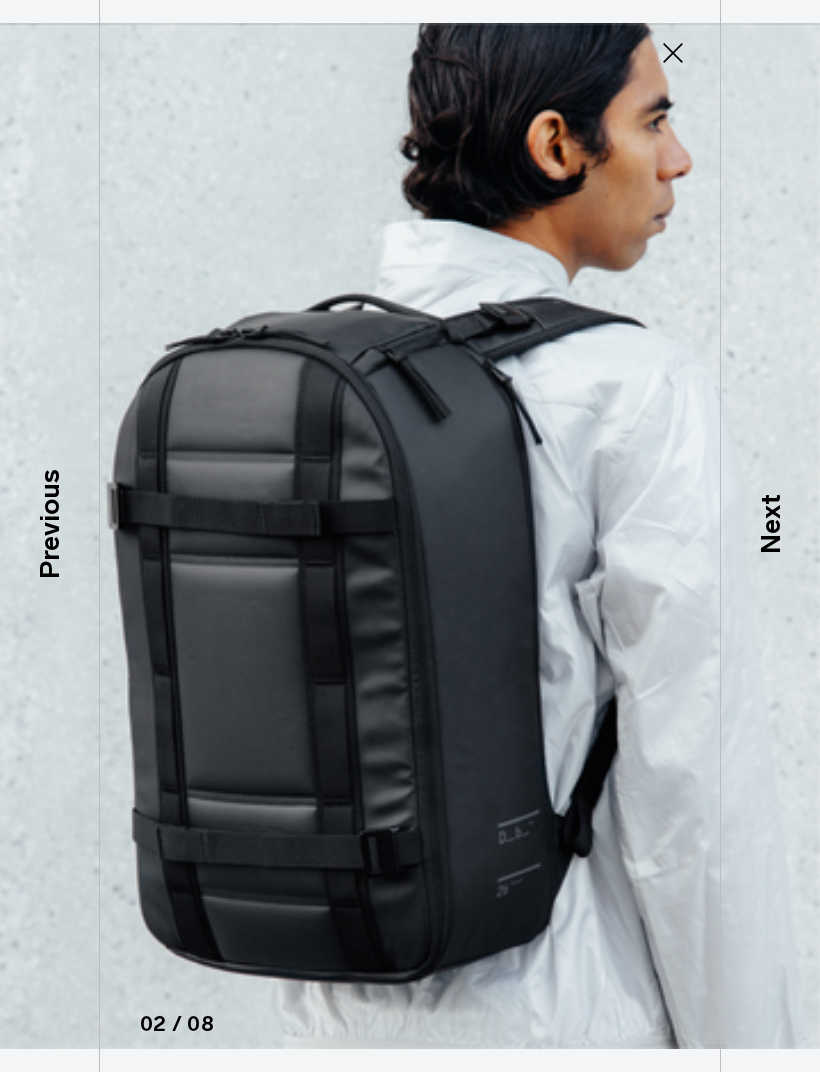 click on "Previous" at bounding box center [49, 524] 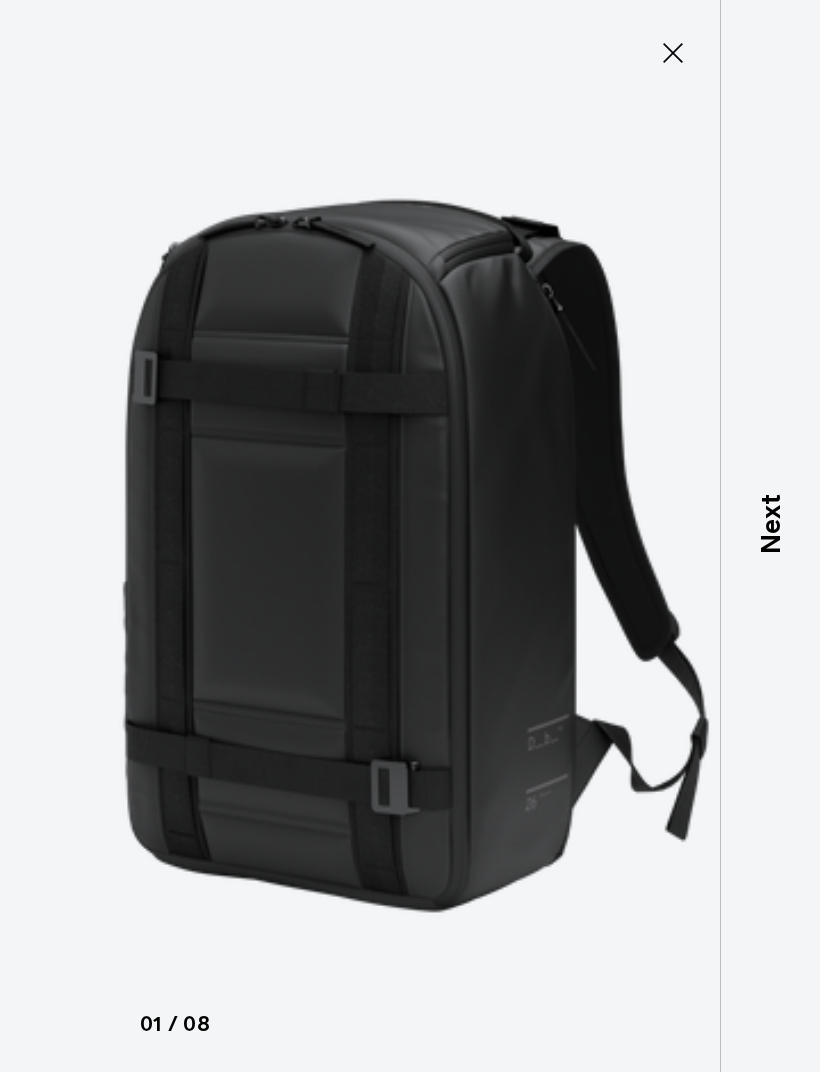 click on "Next" at bounding box center (770, 524) 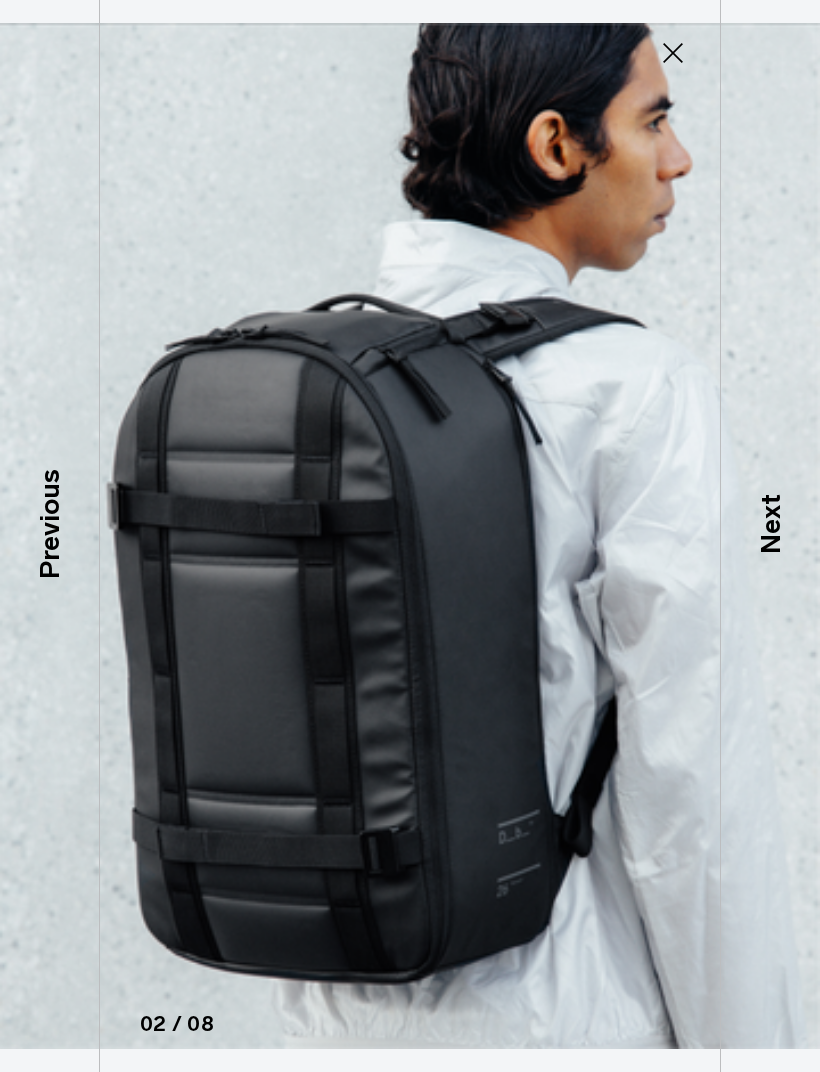 click on "Next" at bounding box center [770, 524] 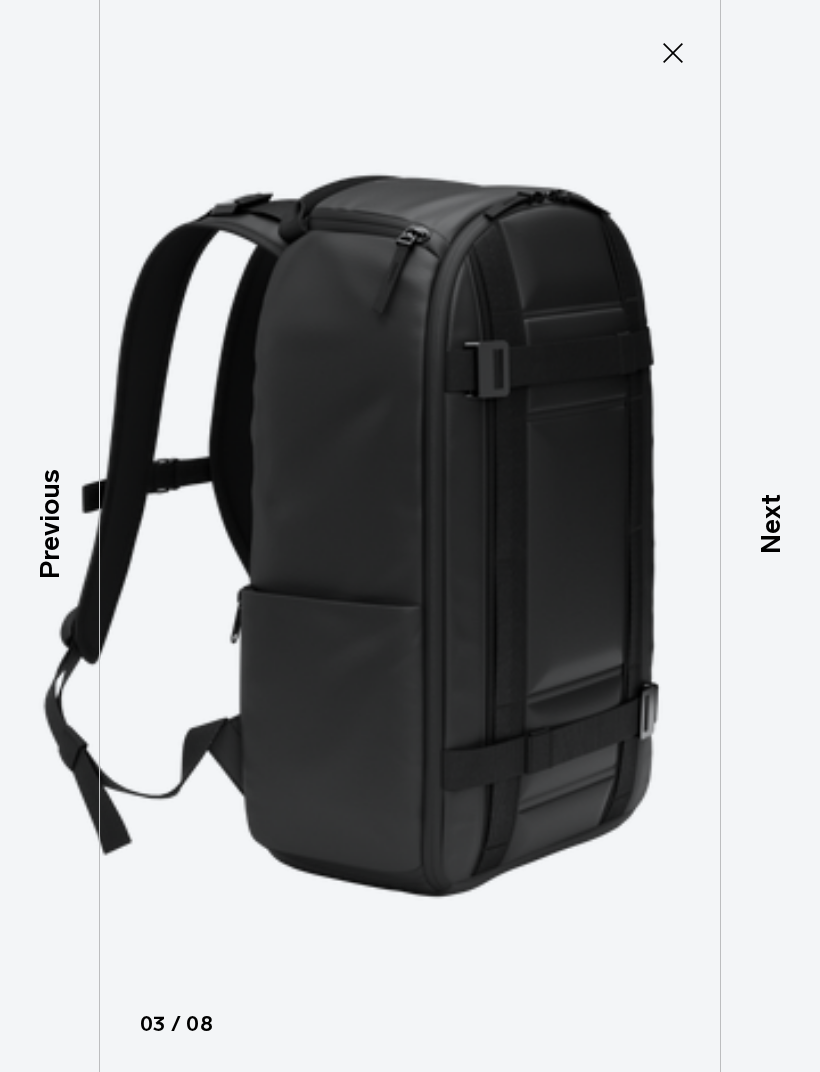 click on "Next" at bounding box center [770, 524] 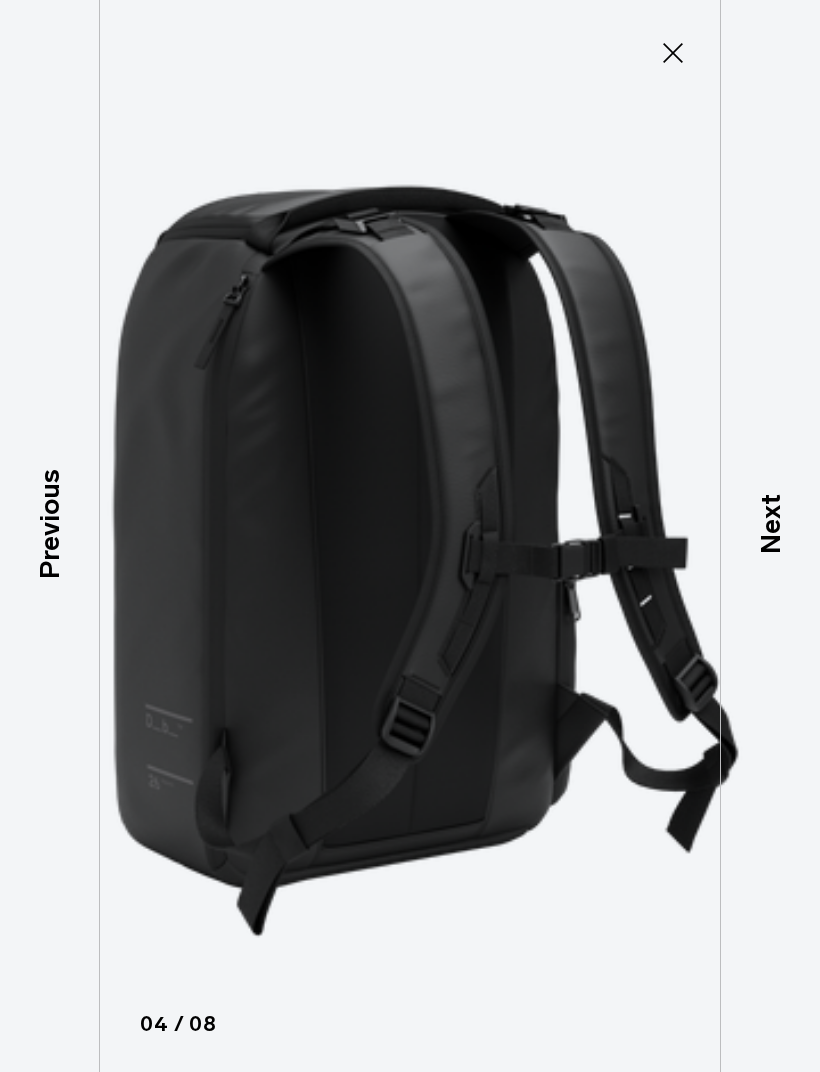 click on "Next" at bounding box center (770, 524) 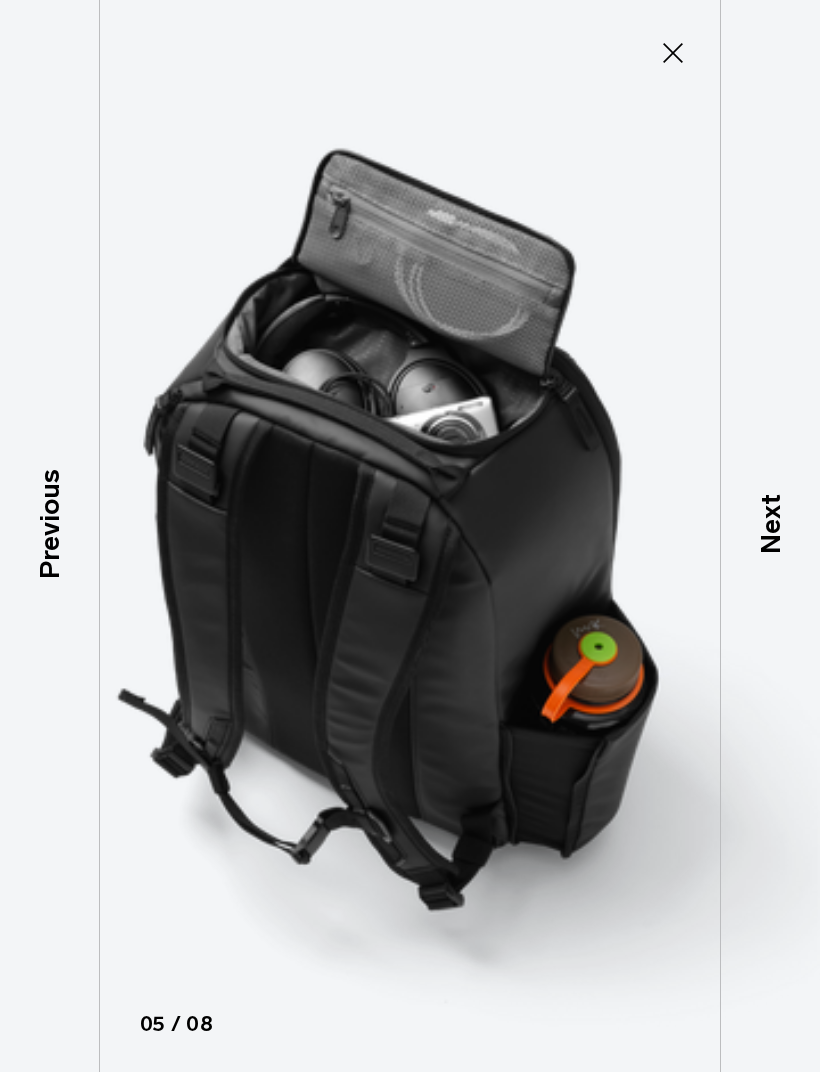 click on "Next" at bounding box center [770, 524] 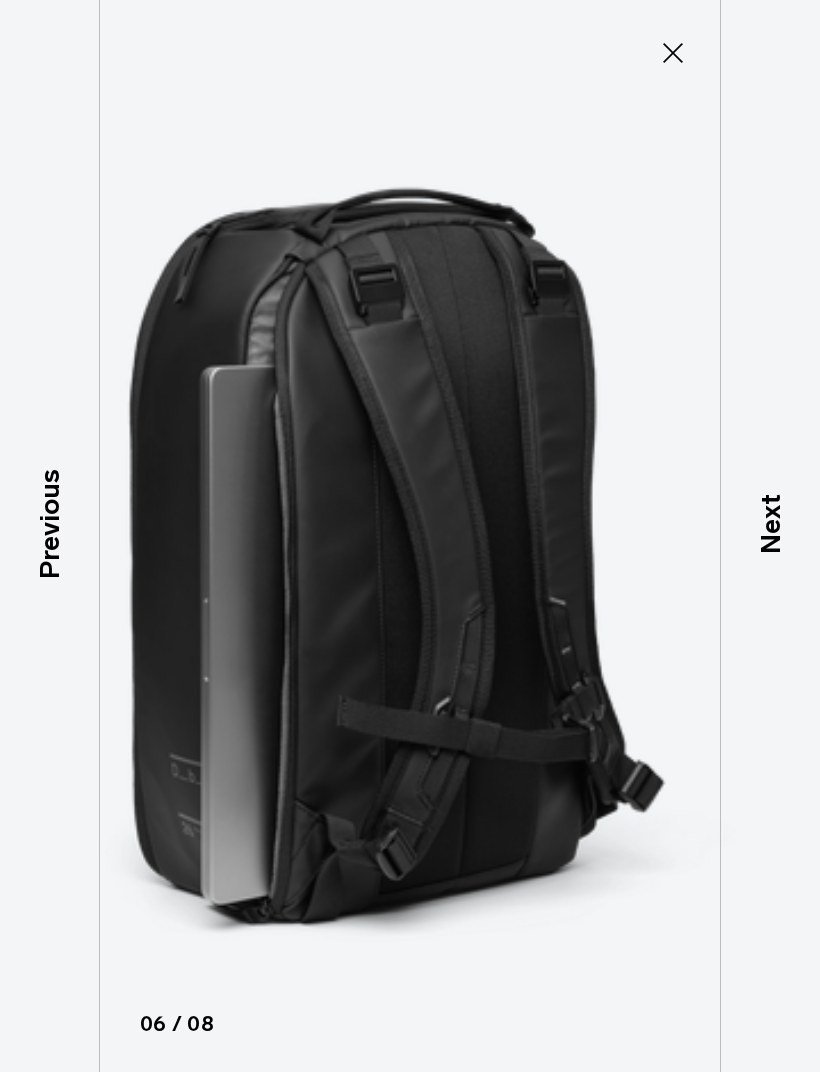 click on "Next" at bounding box center (770, 524) 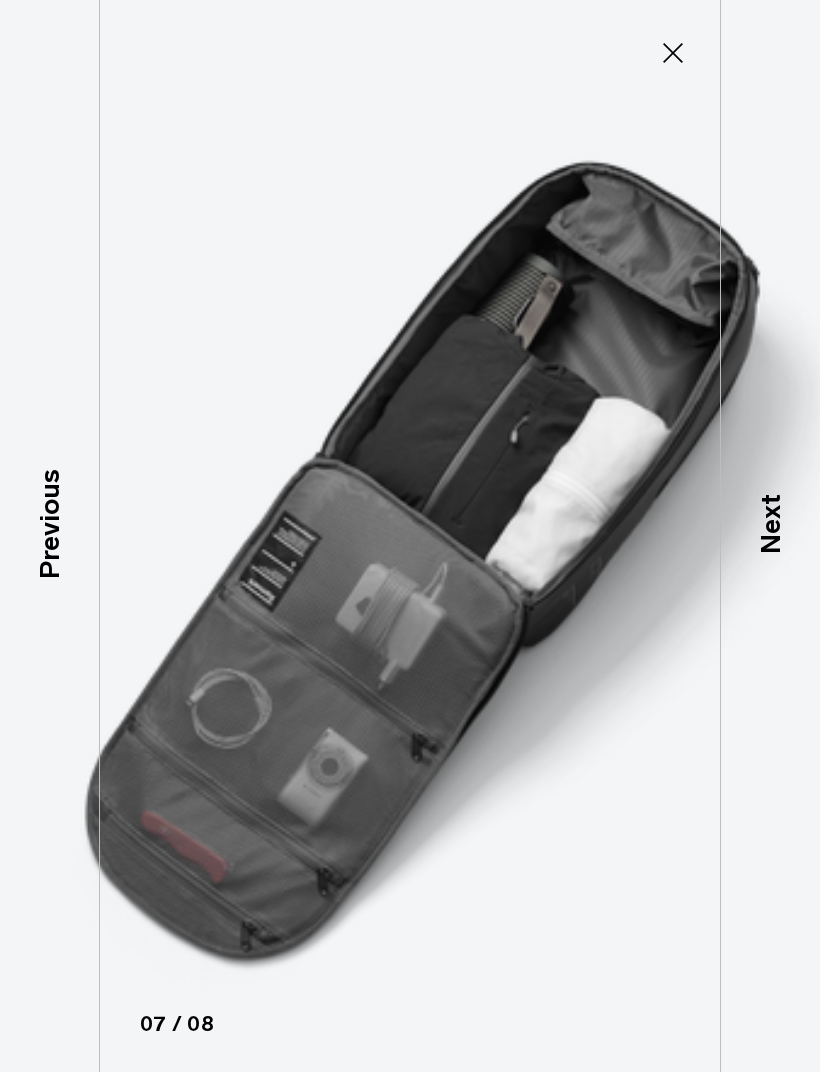 click 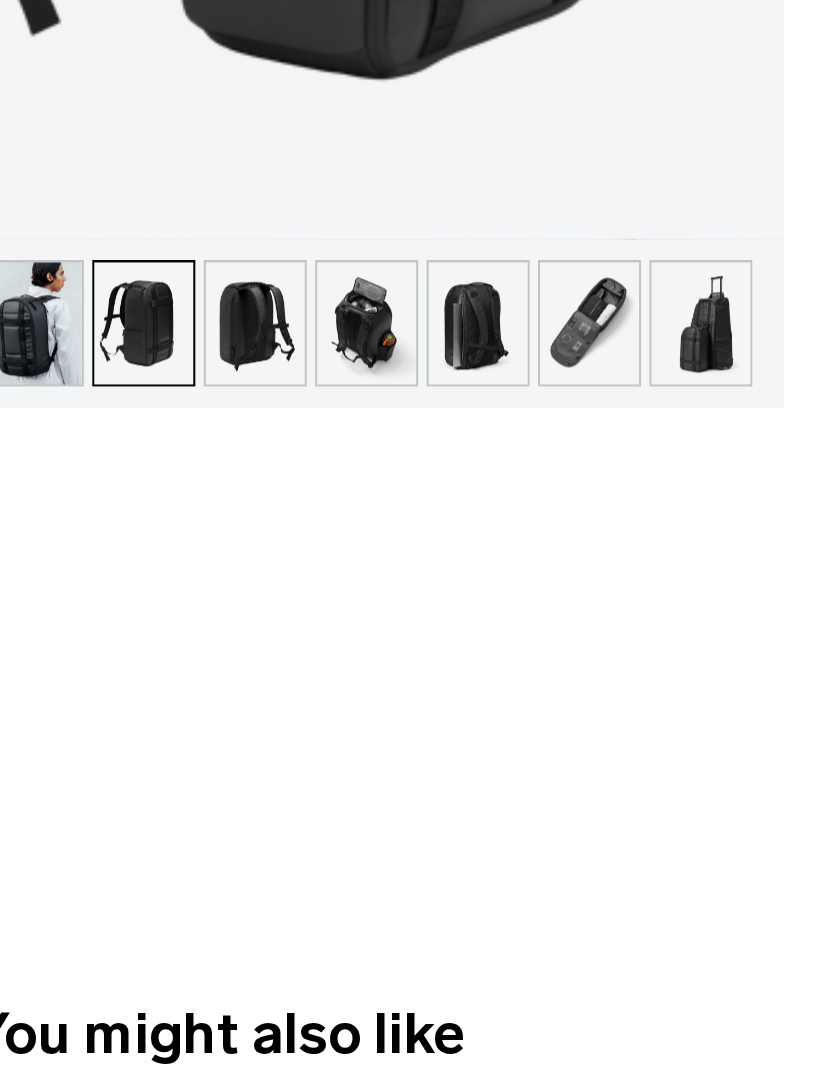 scroll, scrollTop: 11, scrollLeft: 0, axis: vertical 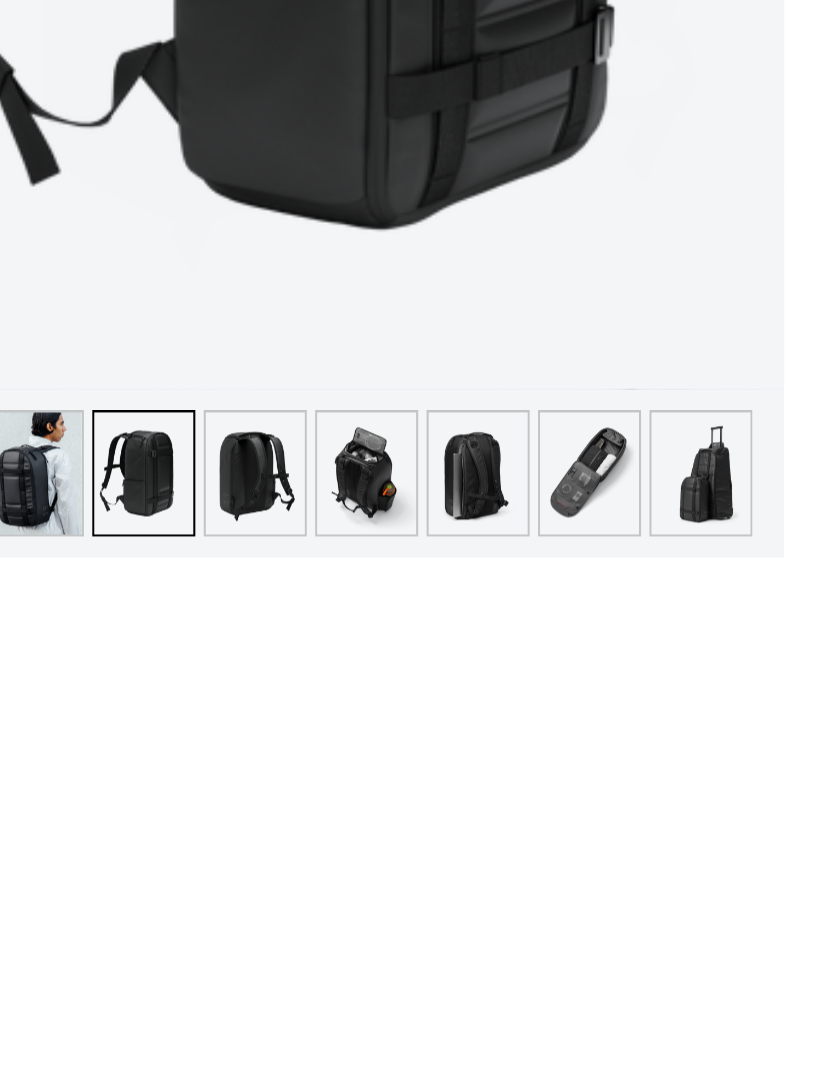 click at bounding box center (211, 676) 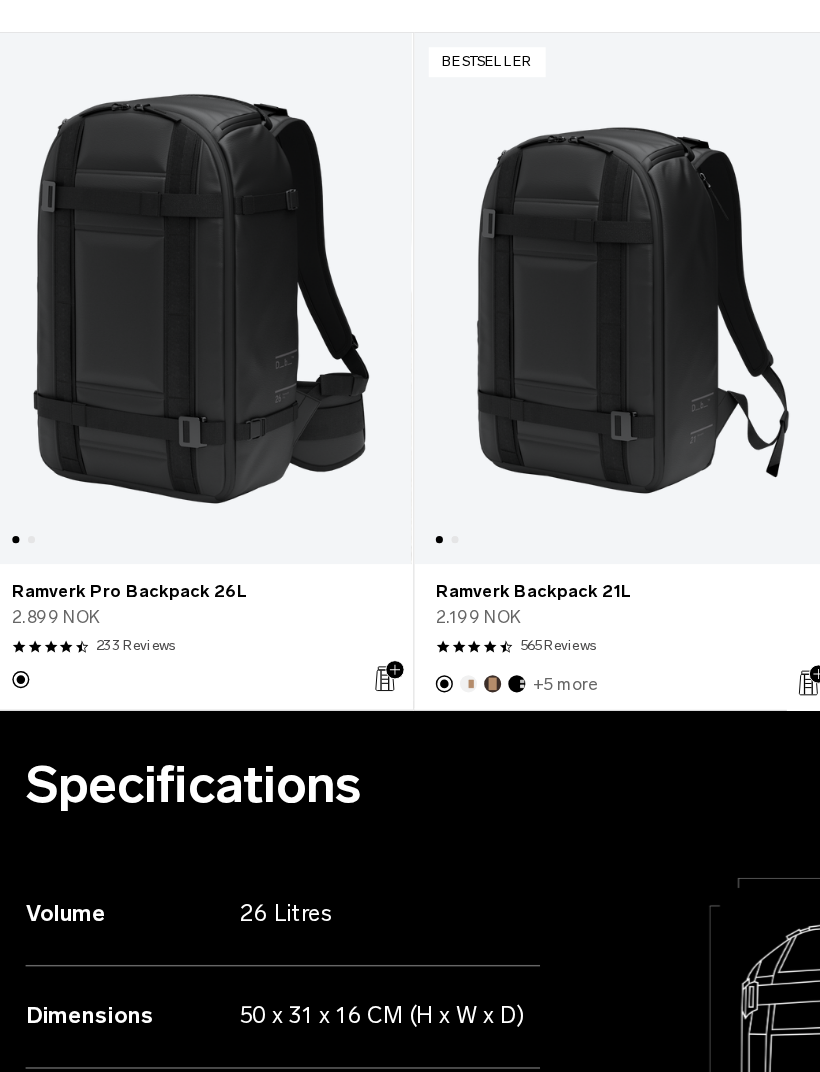 scroll, scrollTop: 783, scrollLeft: 0, axis: vertical 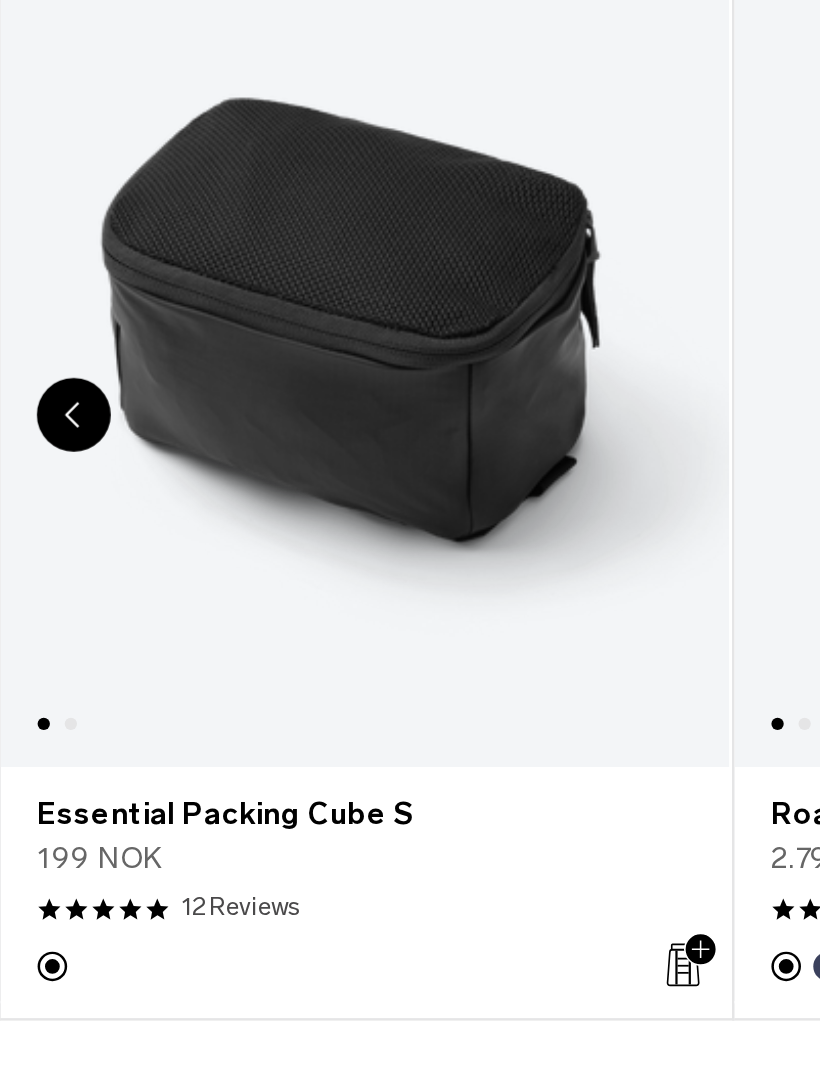 click at bounding box center (148, 665) 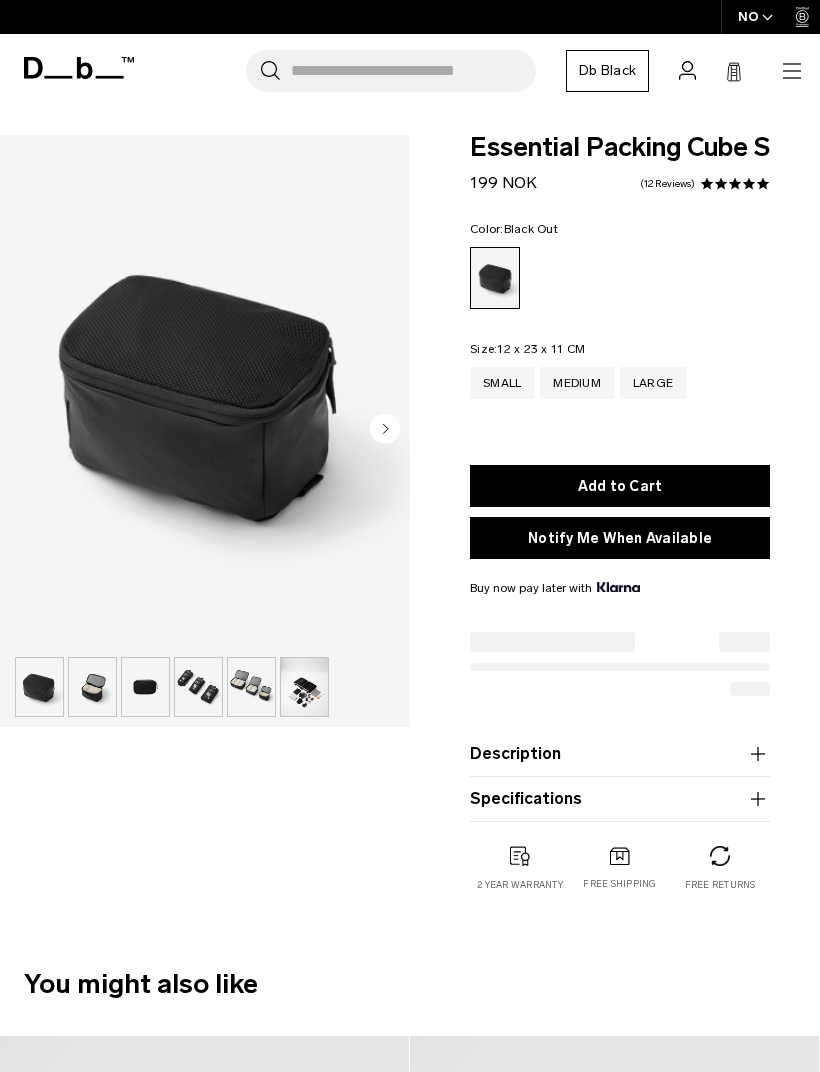 scroll, scrollTop: 0, scrollLeft: 0, axis: both 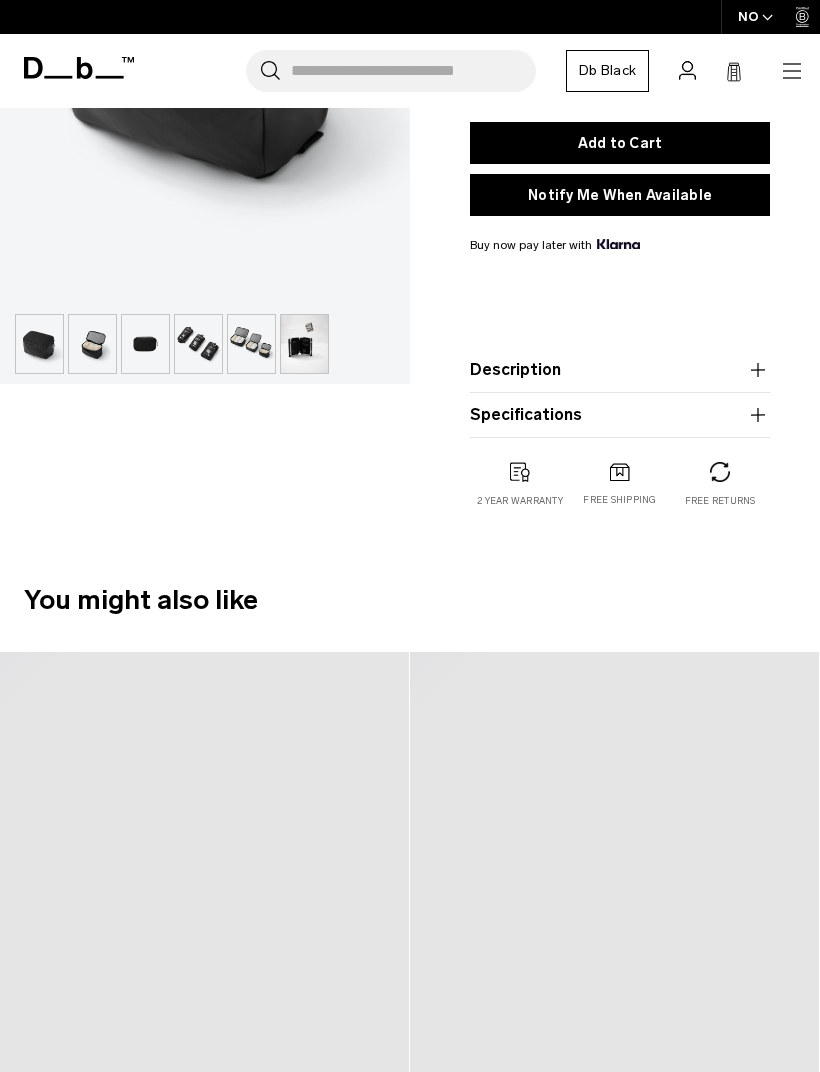 click at bounding box center (251, 344) 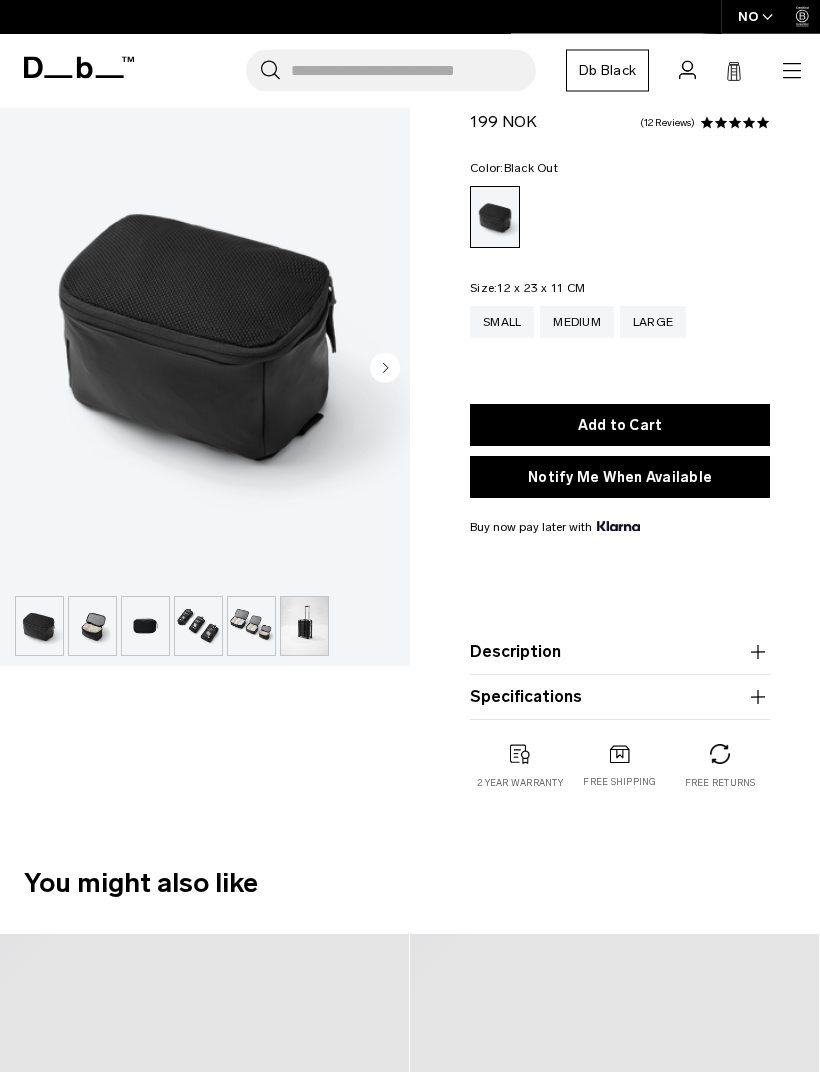 scroll, scrollTop: 59, scrollLeft: 0, axis: vertical 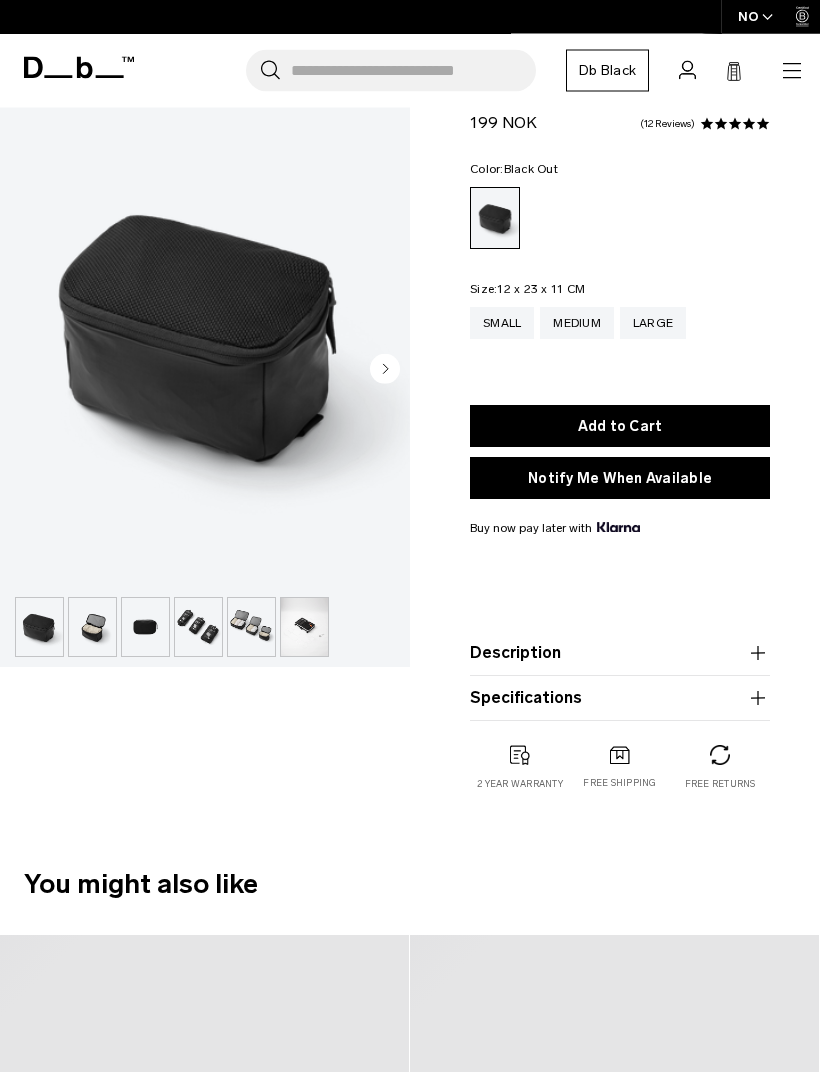 click at bounding box center (251, 628) 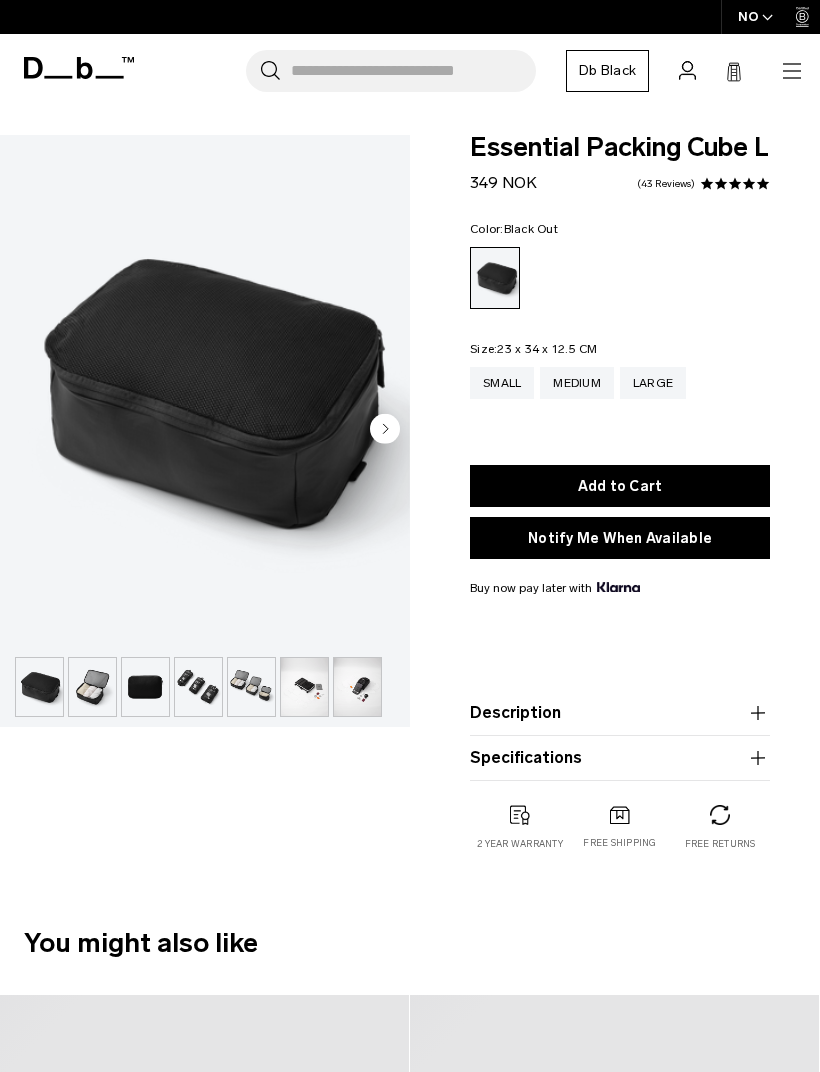 scroll, scrollTop: 0, scrollLeft: 0, axis: both 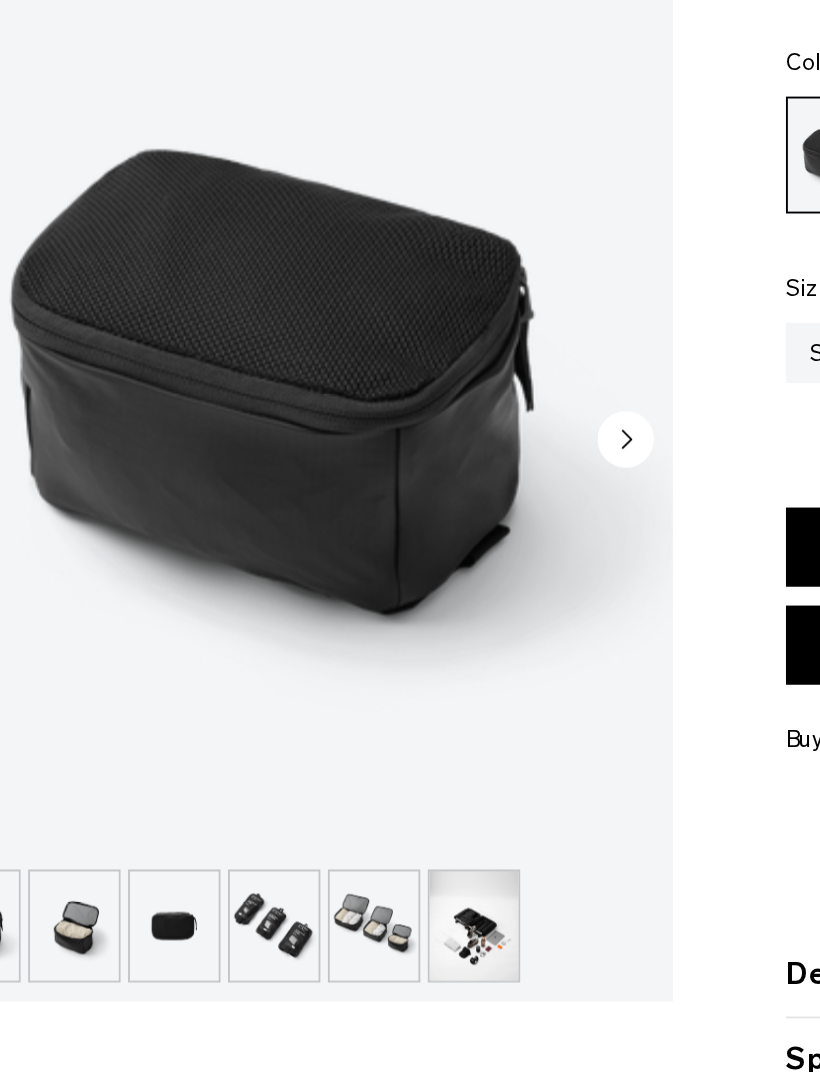 click 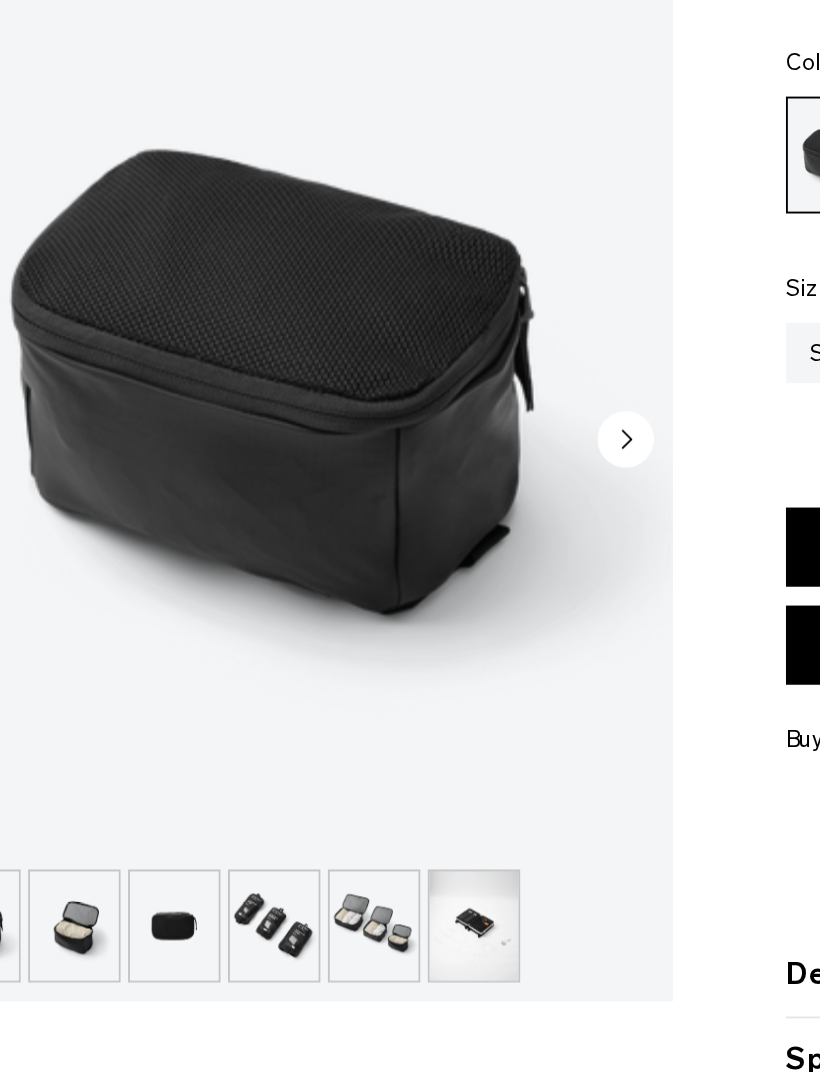 click 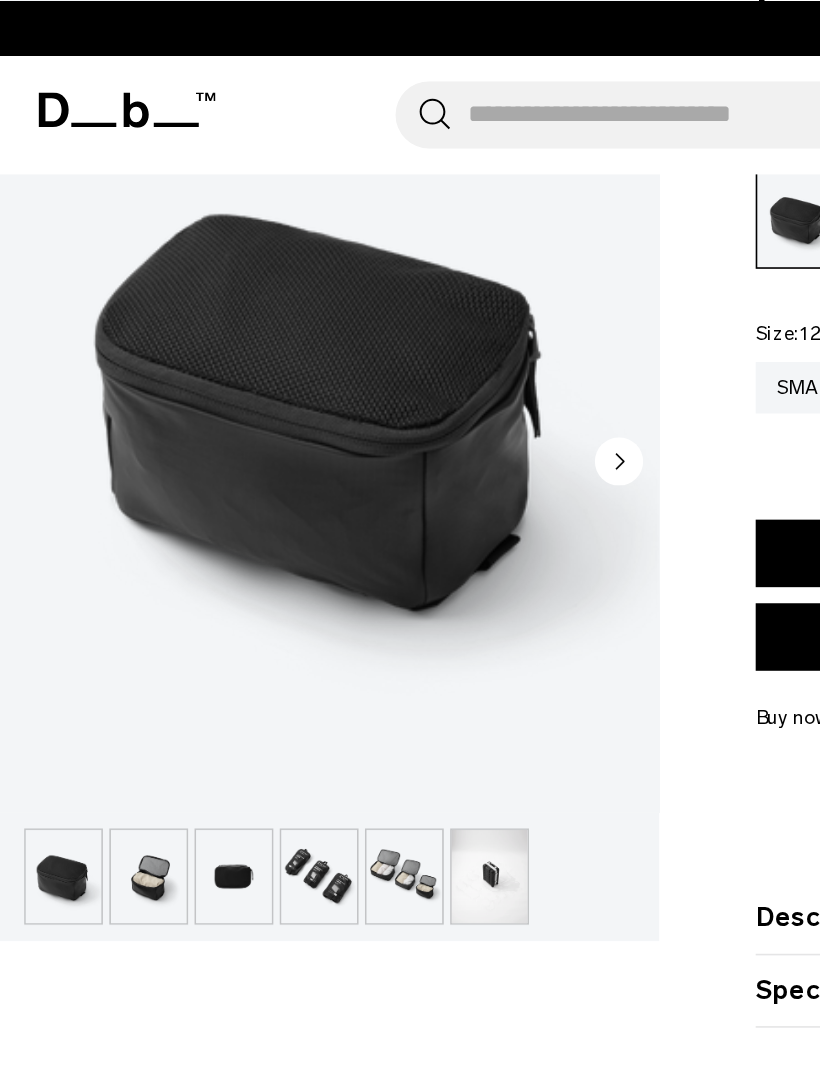 scroll, scrollTop: 0, scrollLeft: 0, axis: both 